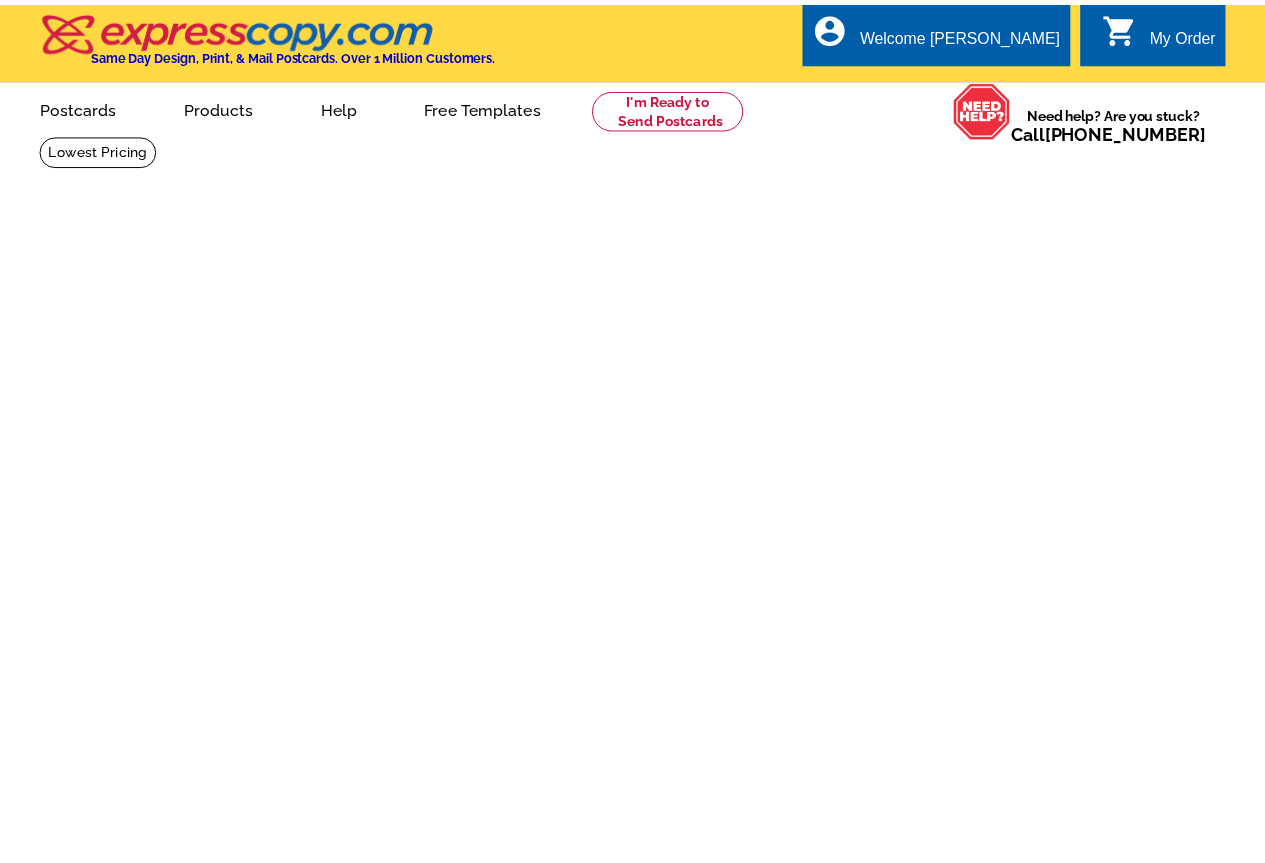 scroll, scrollTop: 0, scrollLeft: 0, axis: both 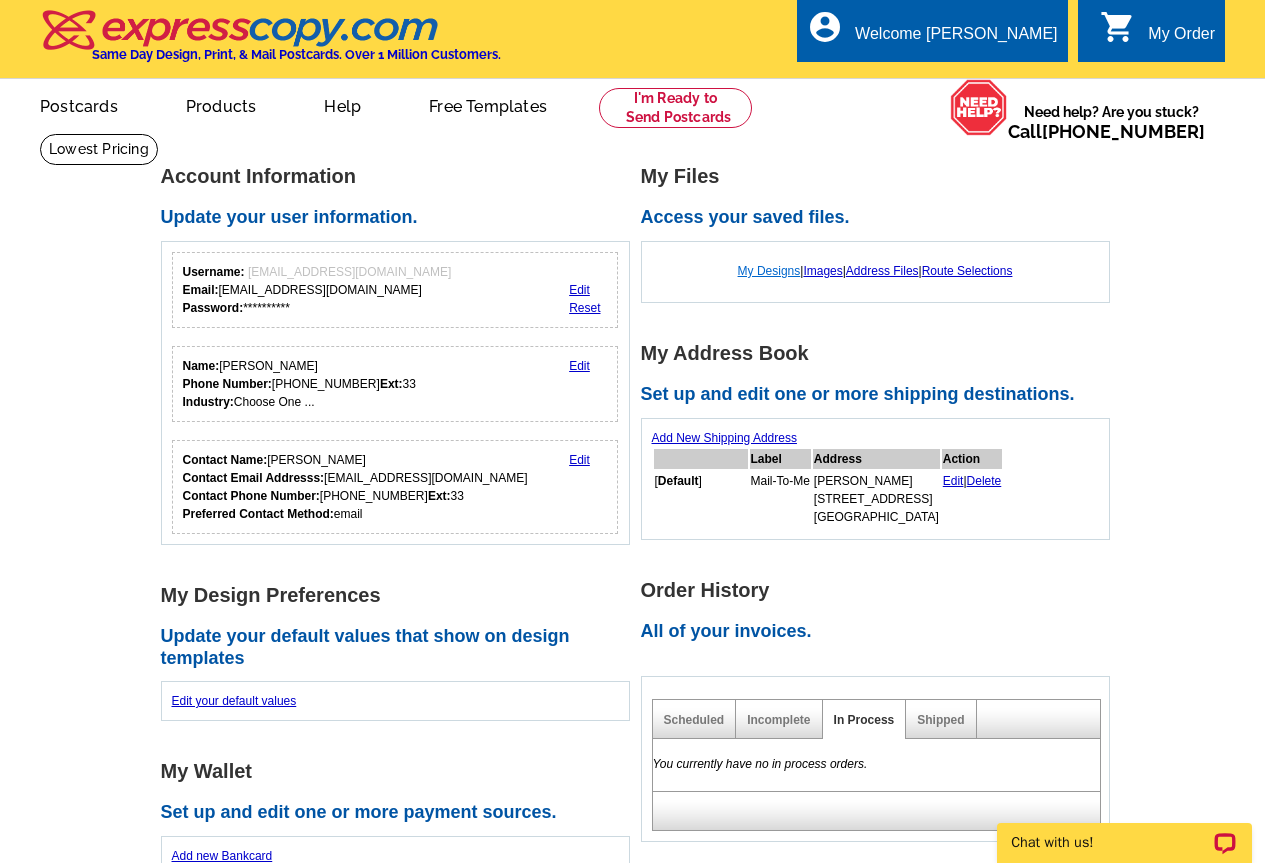 click on "My Designs" at bounding box center (769, 271) 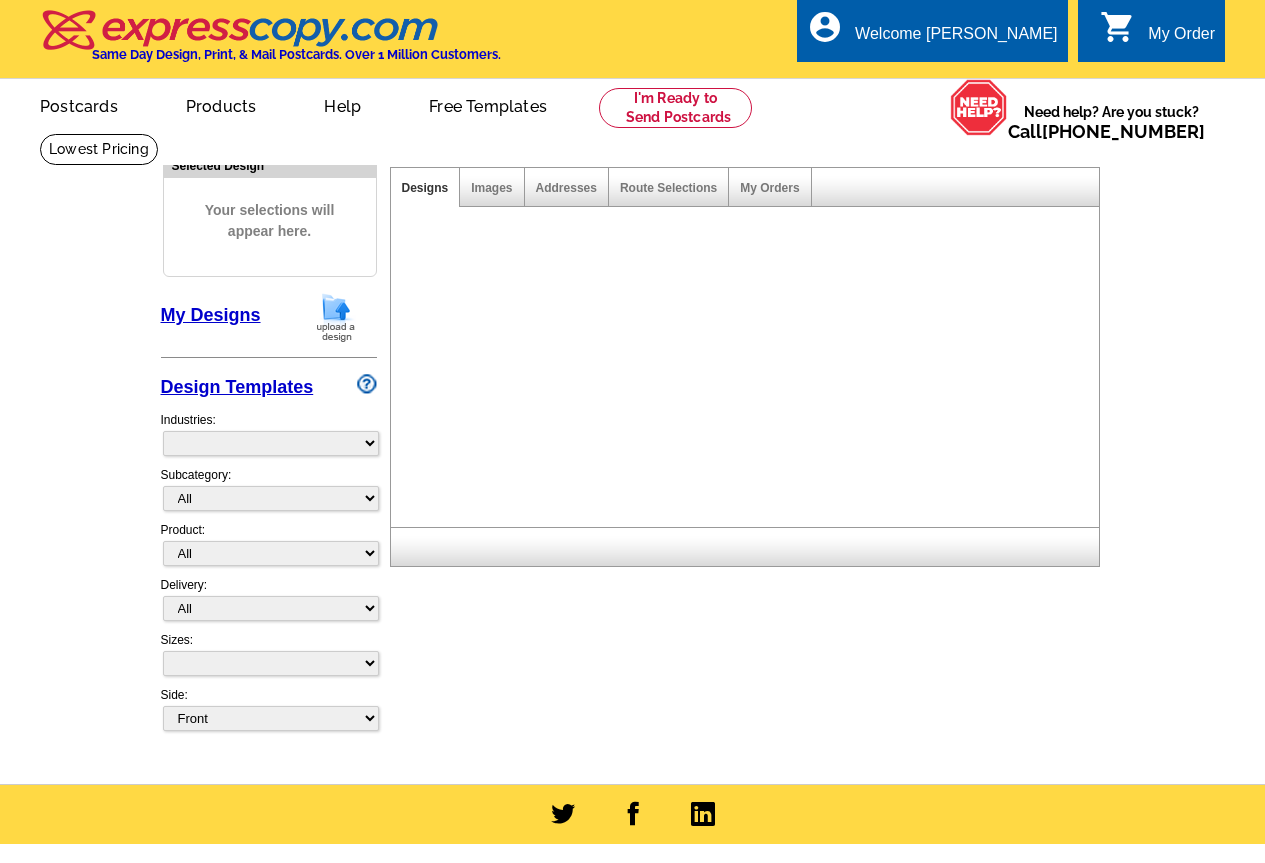 scroll, scrollTop: 0, scrollLeft: 0, axis: both 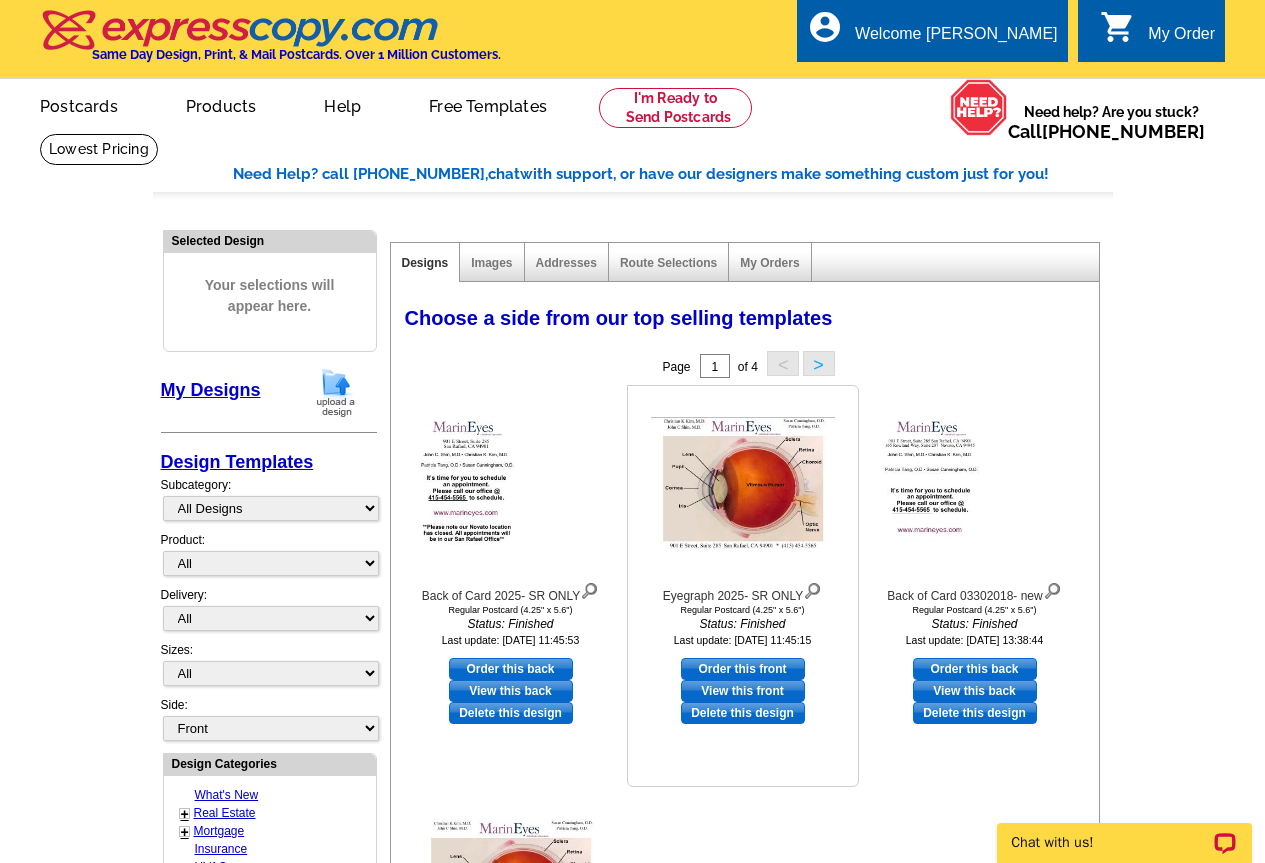 click on "Order this front" at bounding box center (743, 669) 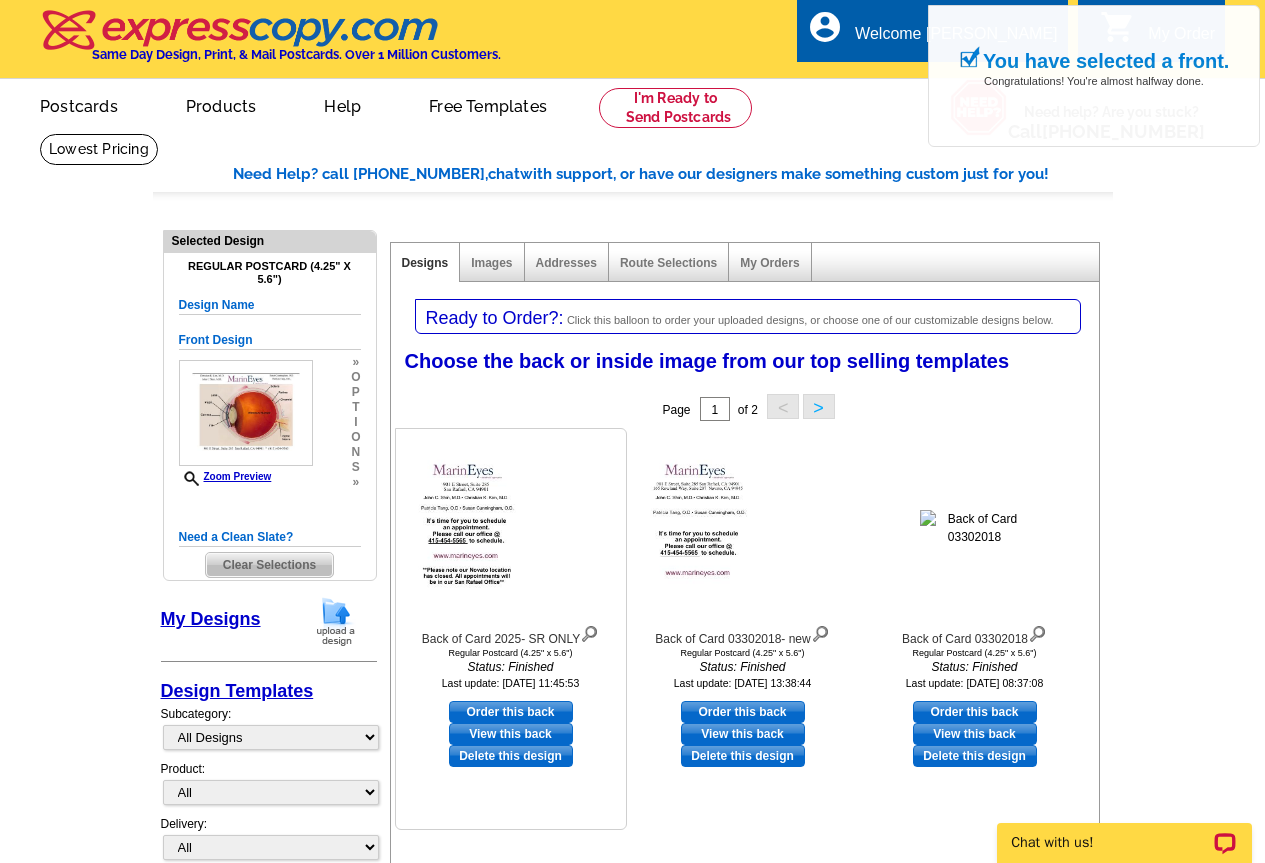 click on "Order this back" at bounding box center [511, 712] 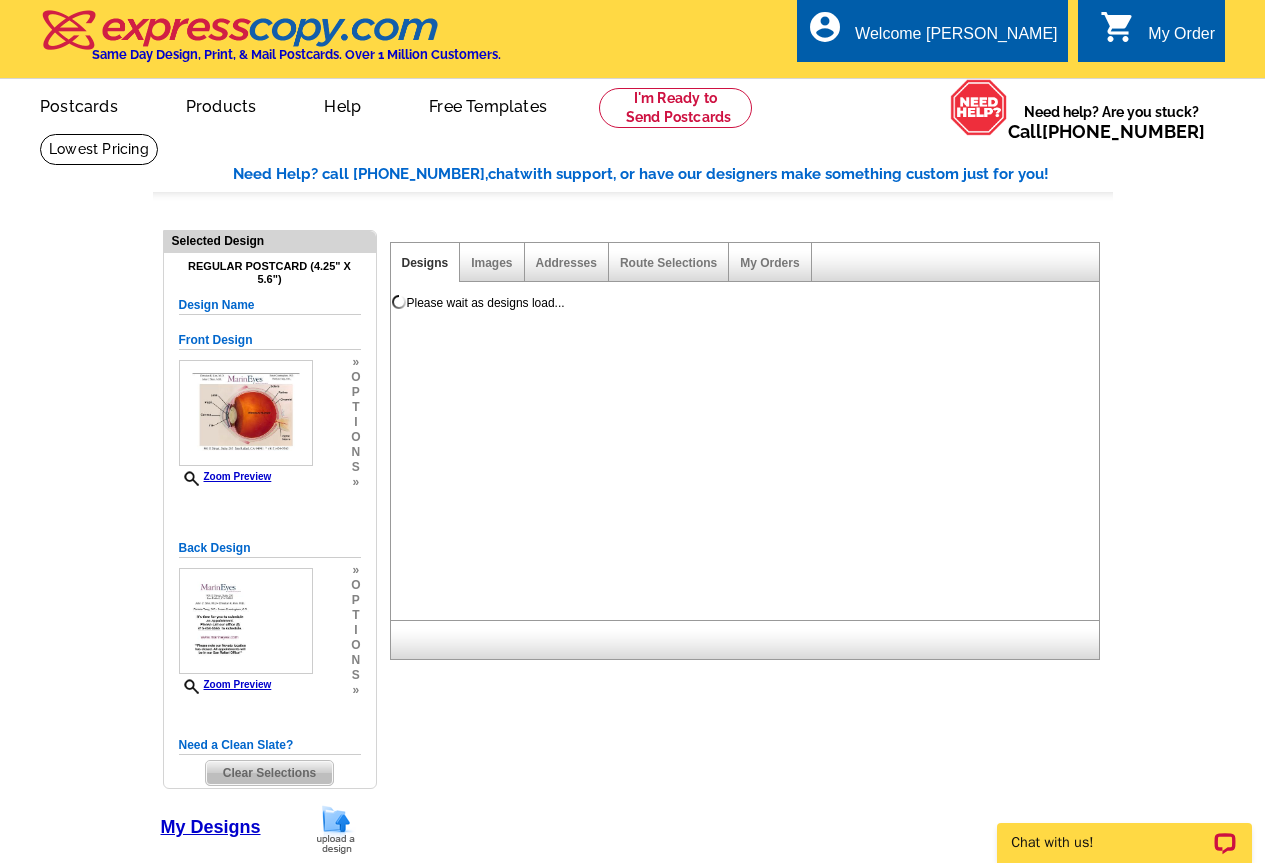 scroll, scrollTop: 0, scrollLeft: 0, axis: both 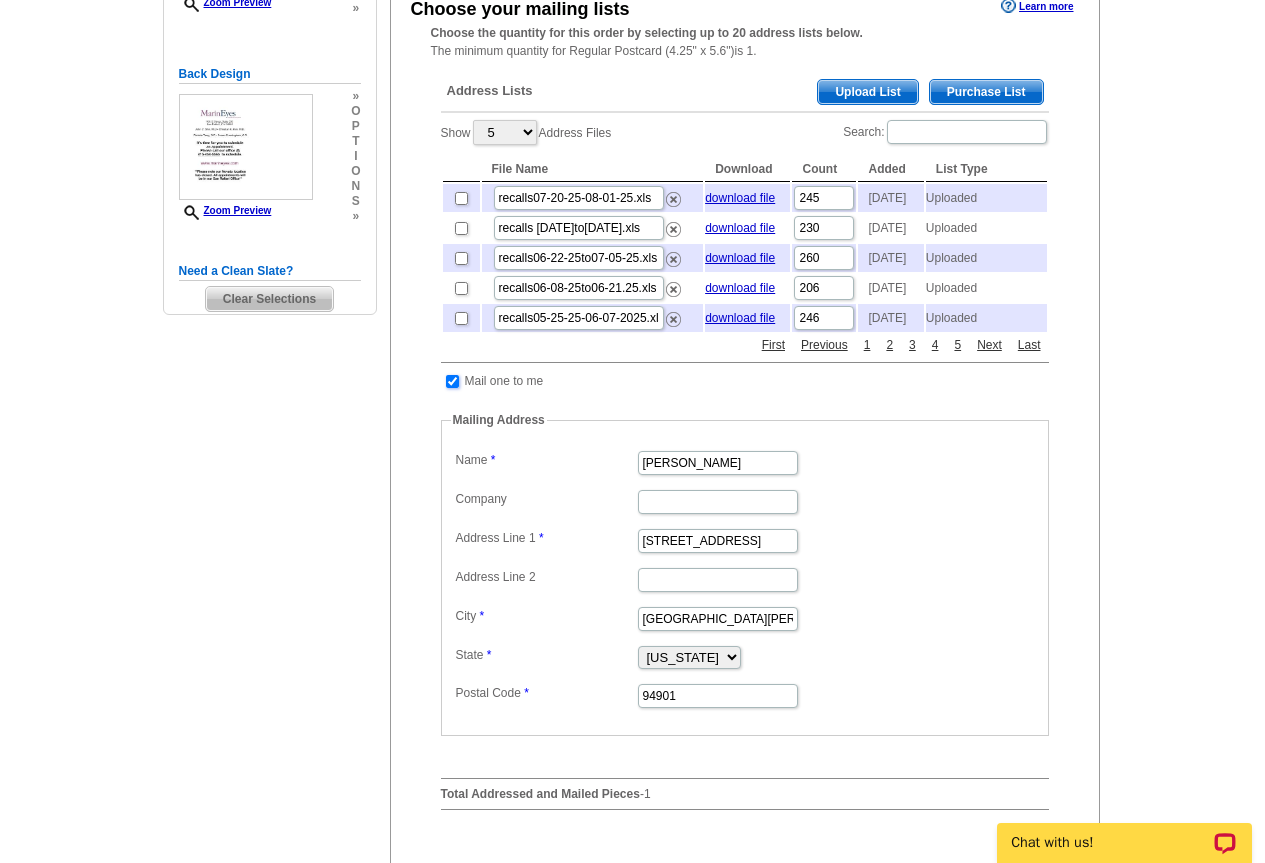 click at bounding box center [452, 381] 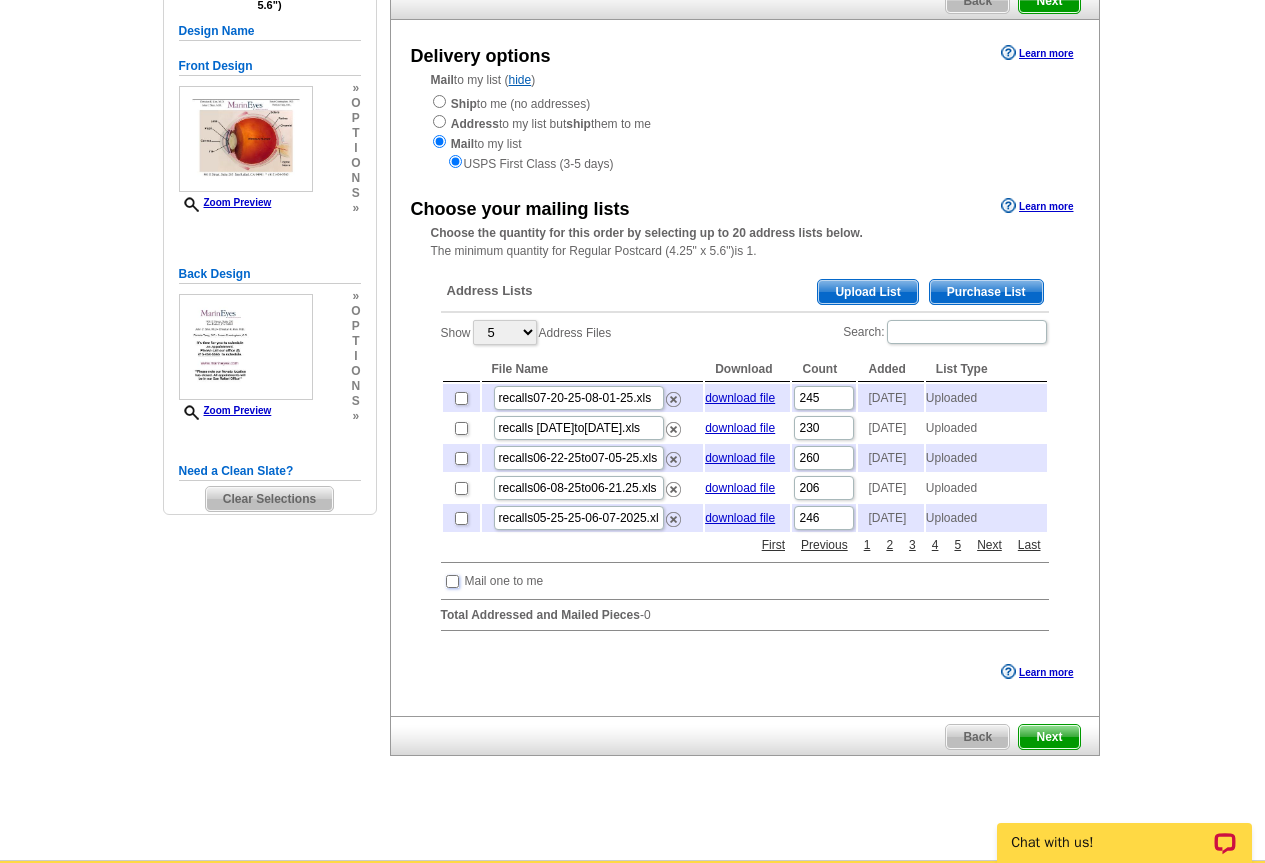scroll, scrollTop: 0, scrollLeft: 0, axis: both 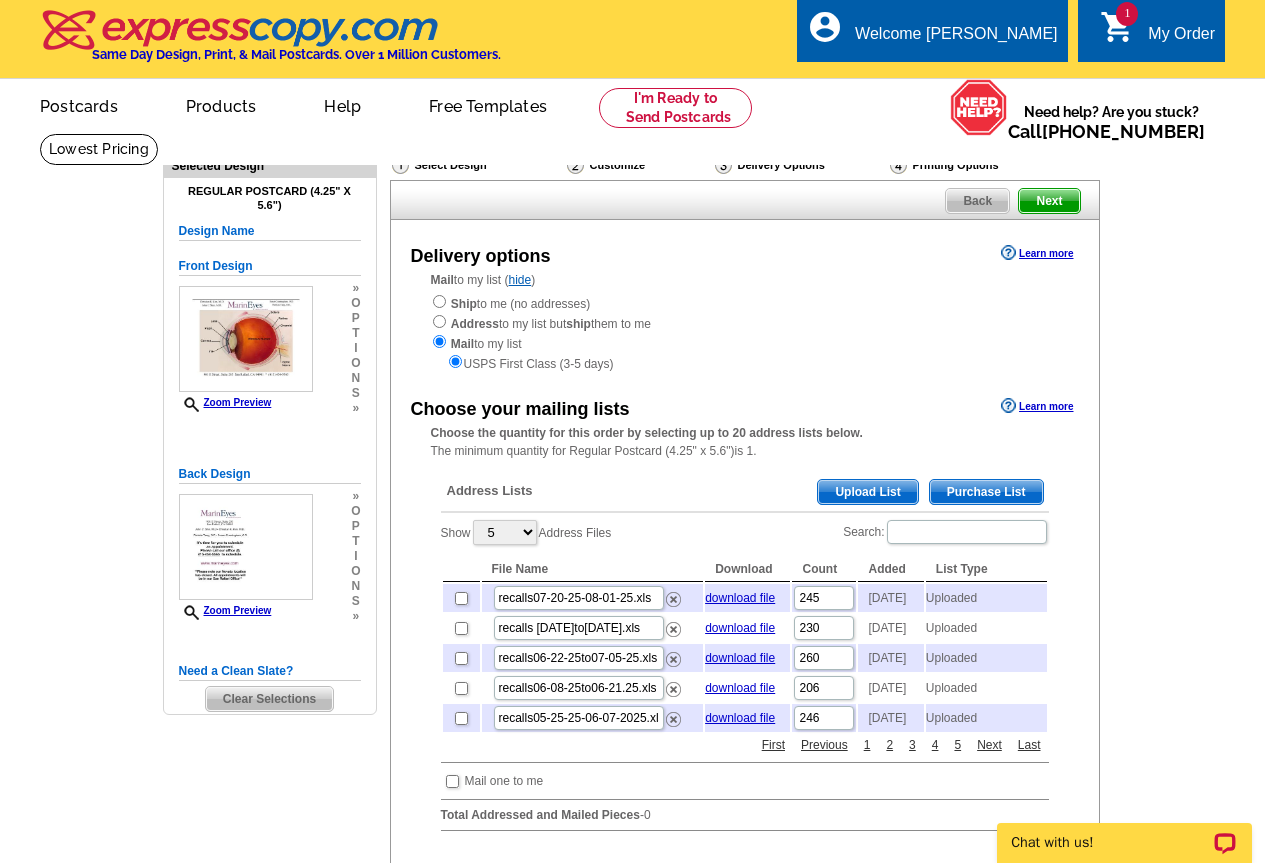 click on "Upload List" at bounding box center [867, 492] 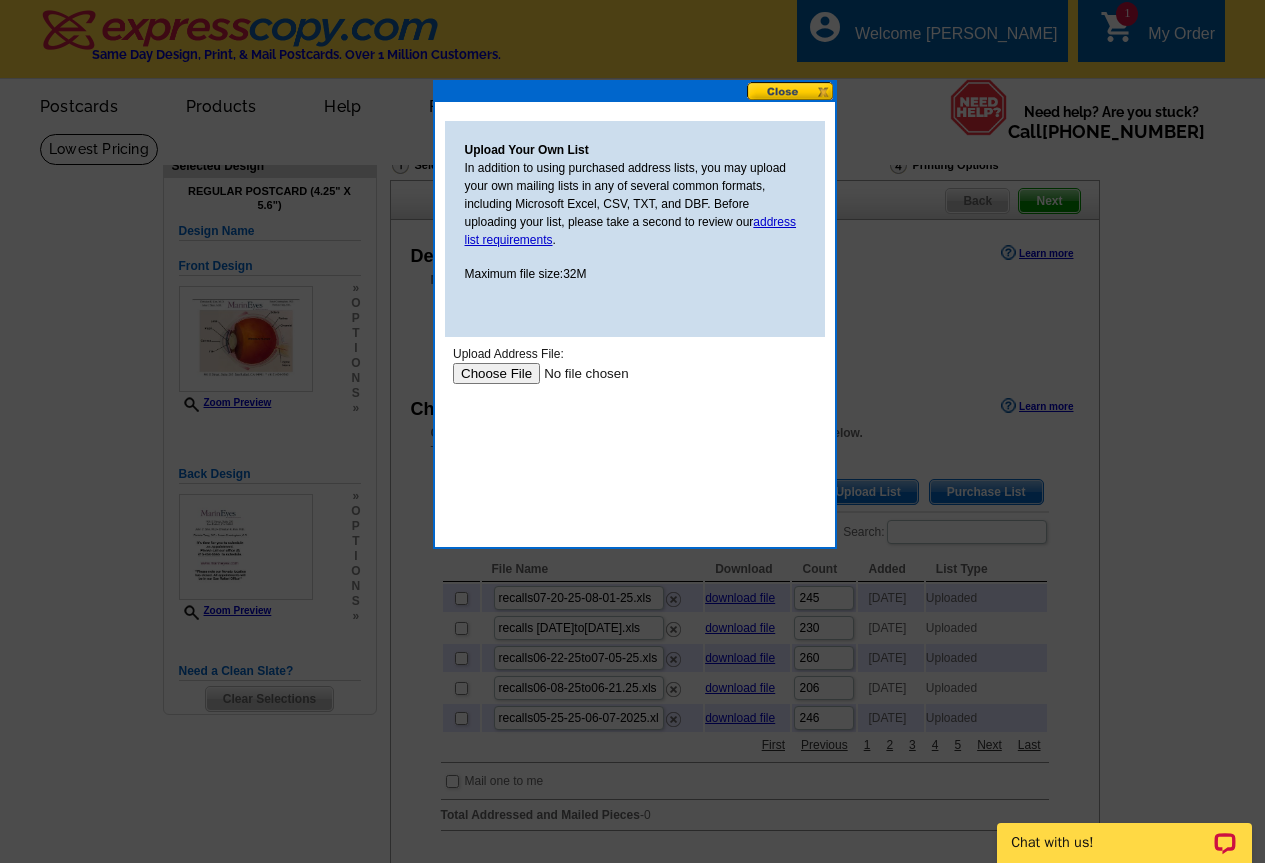 scroll, scrollTop: 0, scrollLeft: 0, axis: both 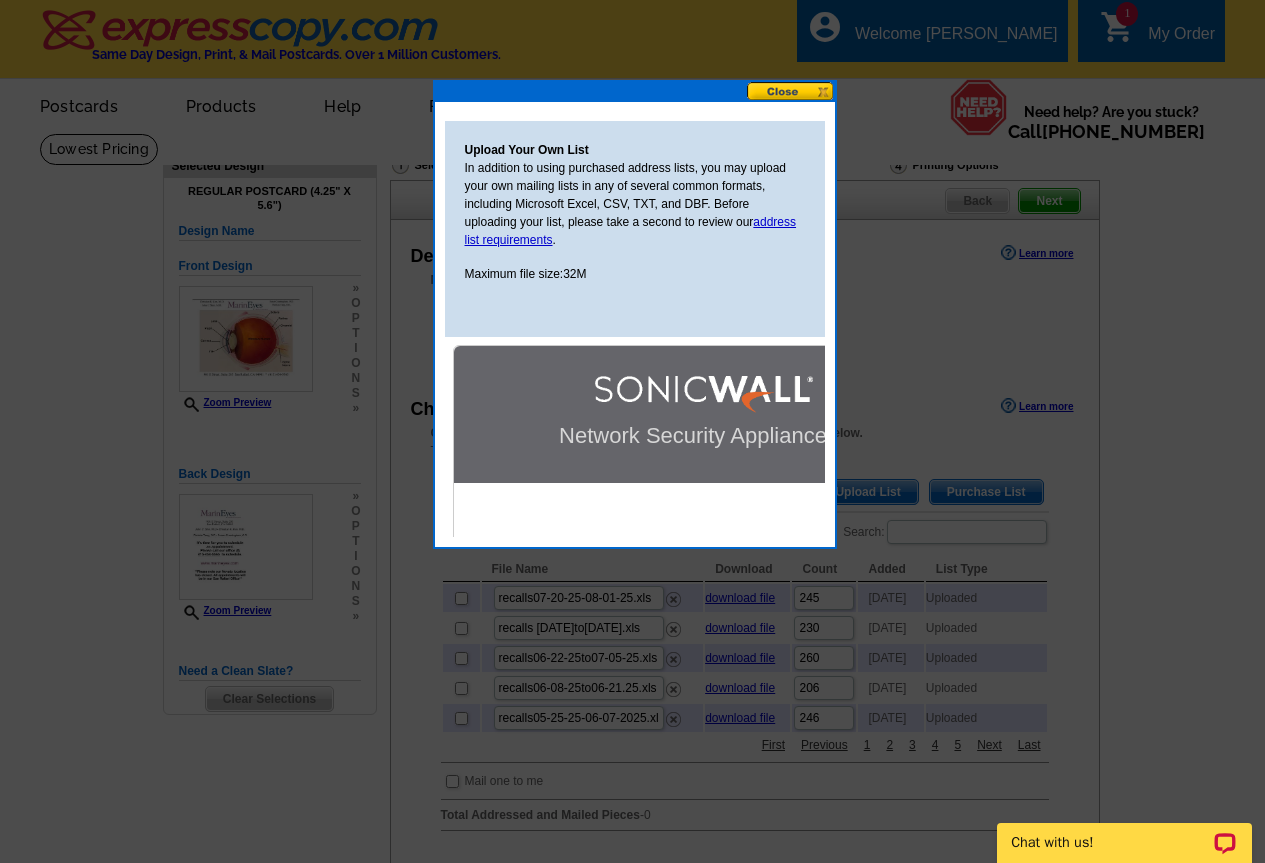 click at bounding box center [791, 91] 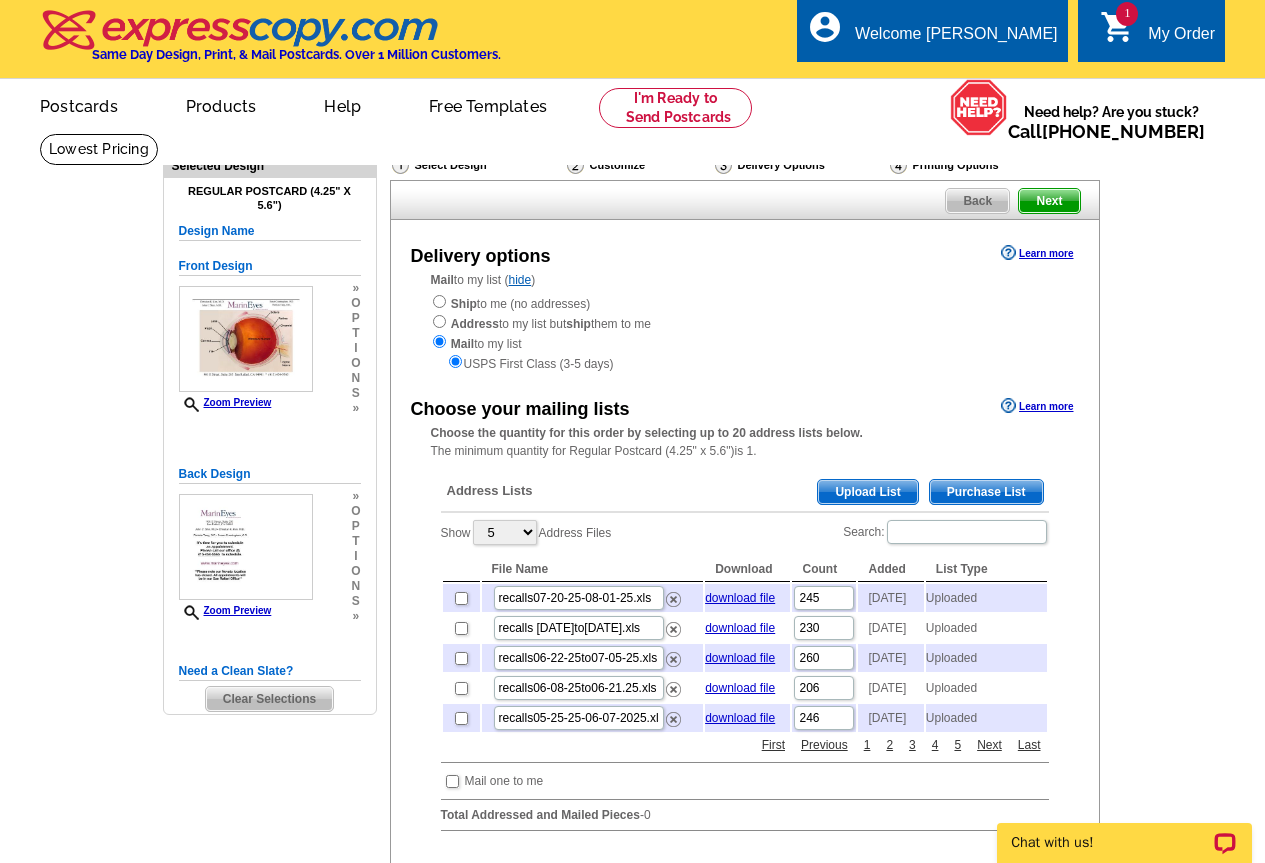 click on "Upload List" at bounding box center (867, 492) 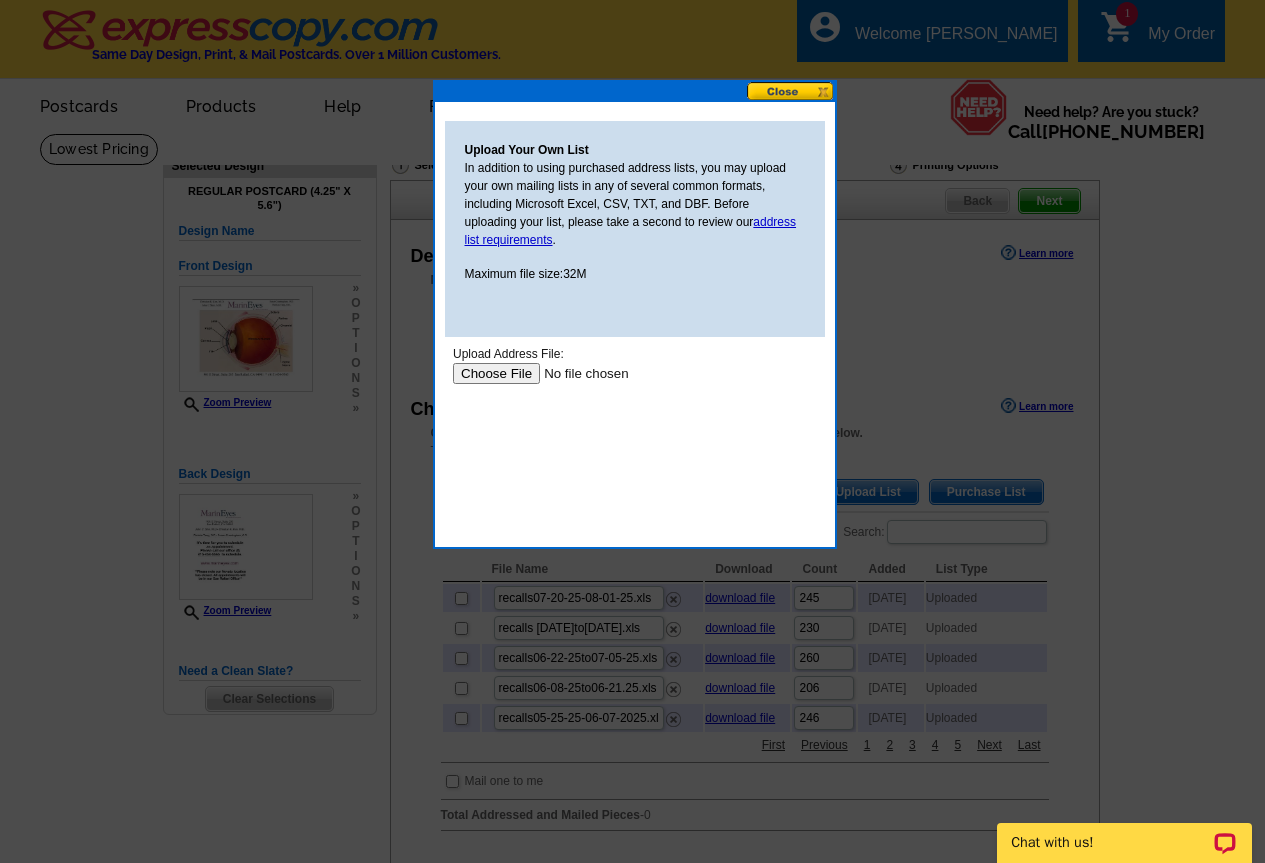 scroll, scrollTop: 0, scrollLeft: 0, axis: both 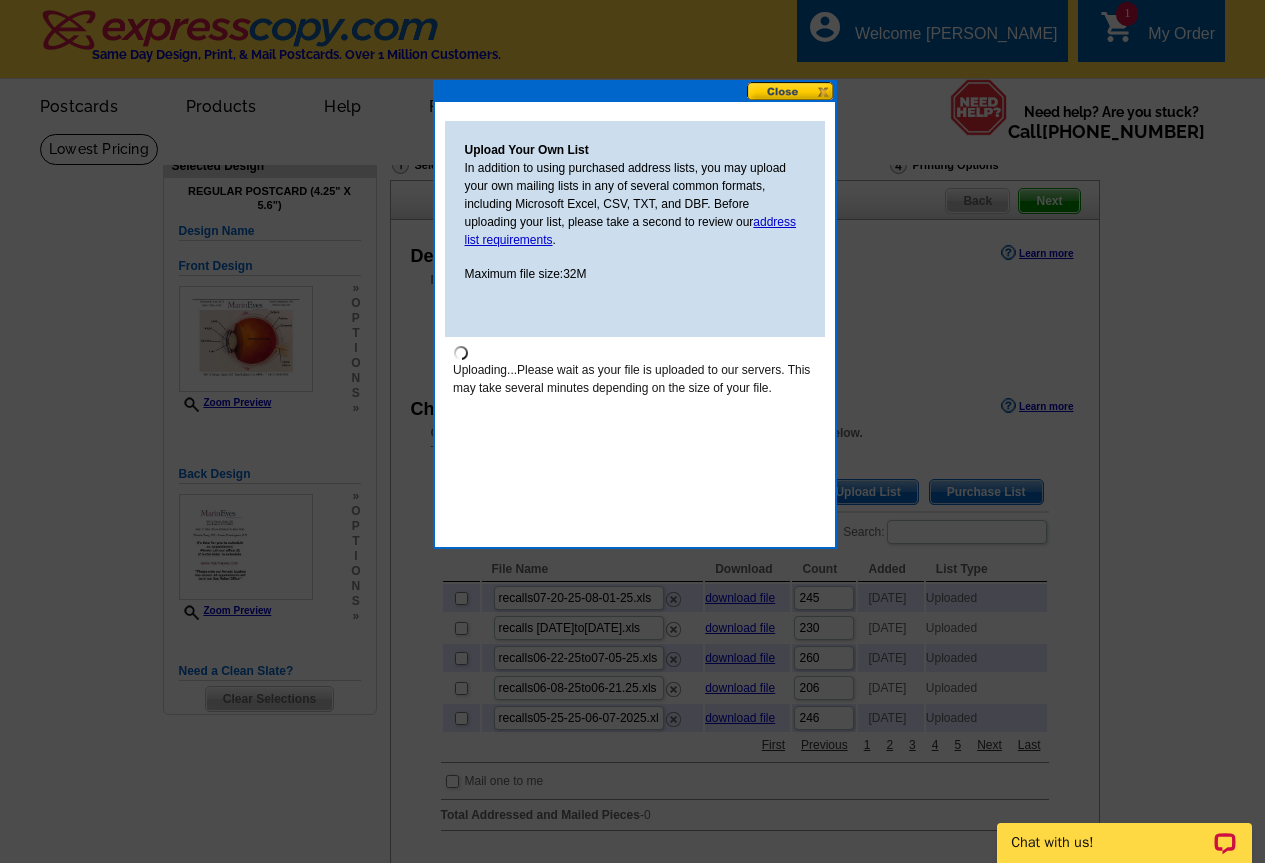click at bounding box center [791, 91] 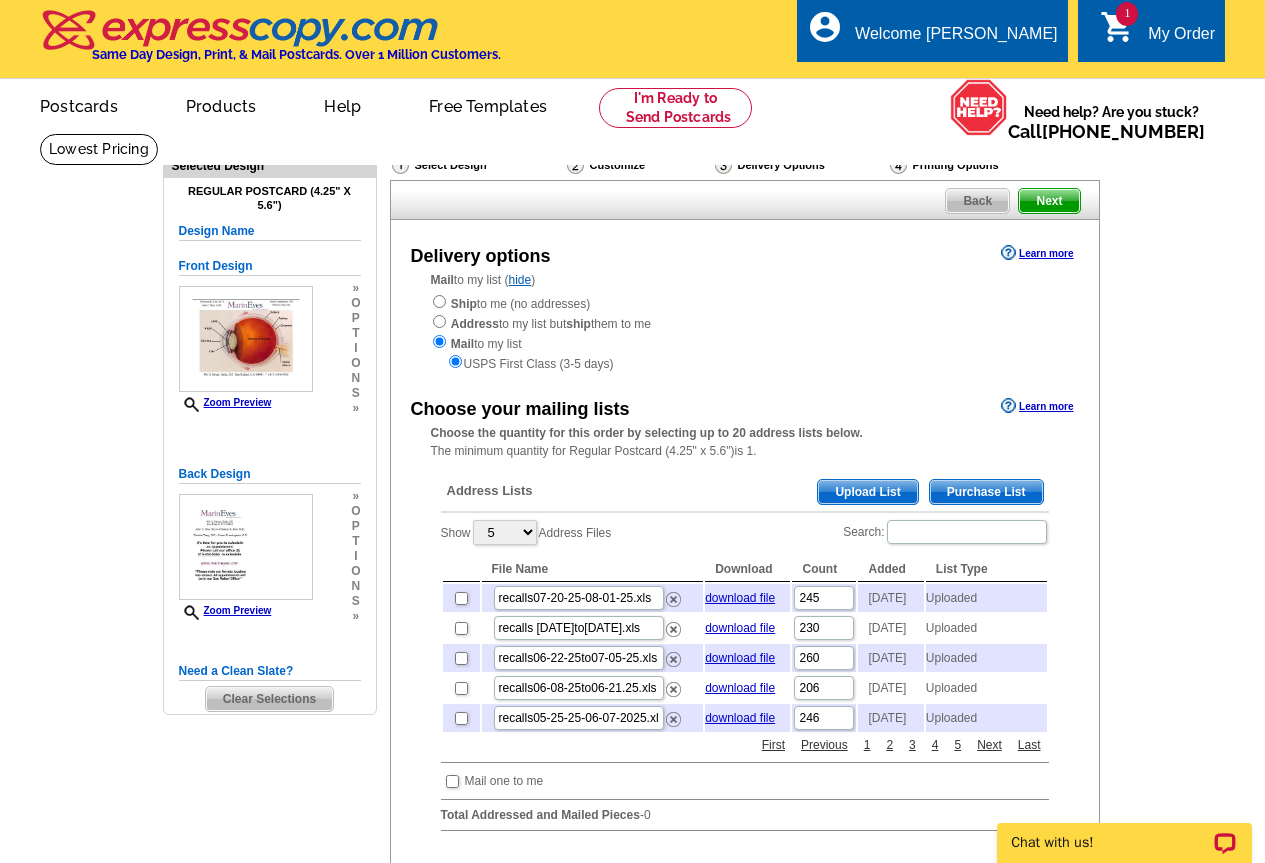 click on "Upload List" at bounding box center (867, 492) 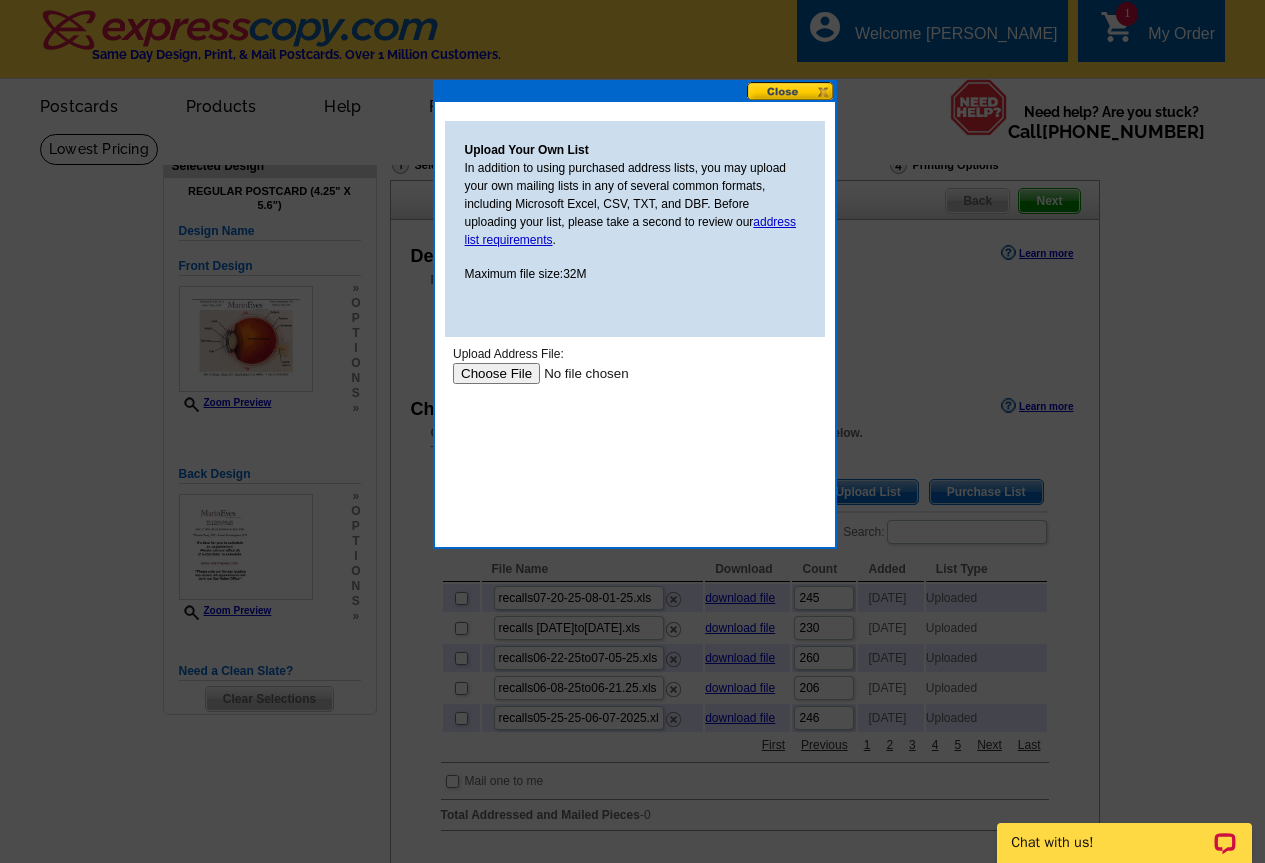 scroll, scrollTop: 0, scrollLeft: 0, axis: both 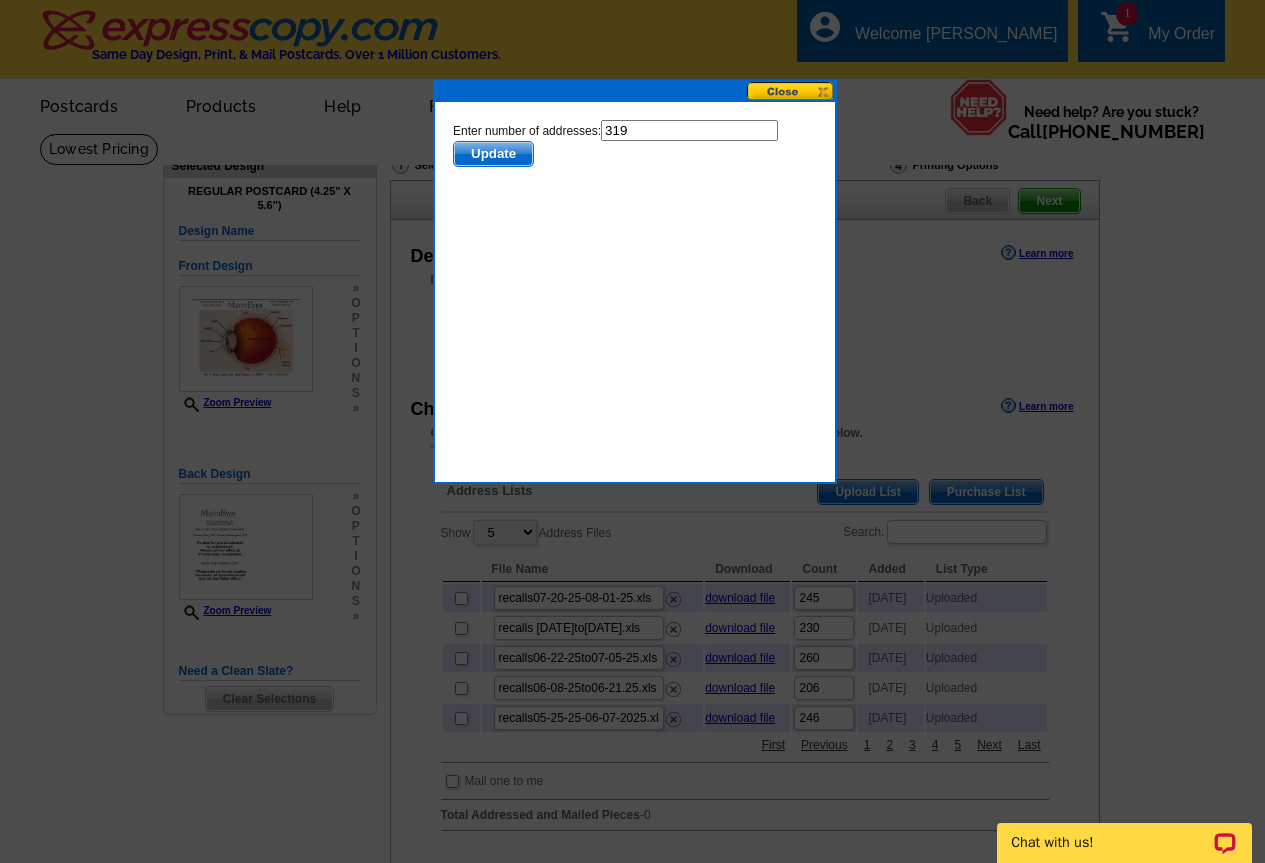 click on "Update" at bounding box center [492, 154] 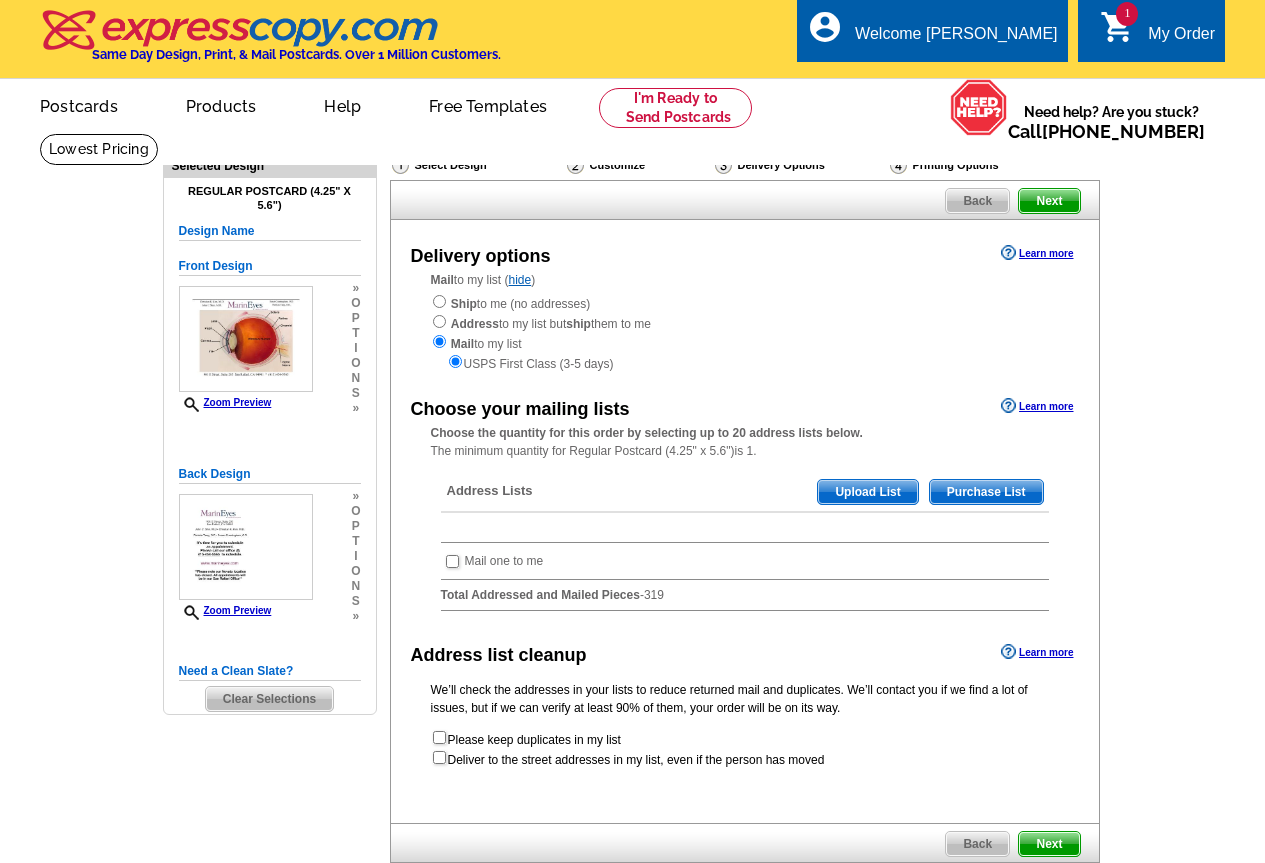 scroll, scrollTop: 0, scrollLeft: 0, axis: both 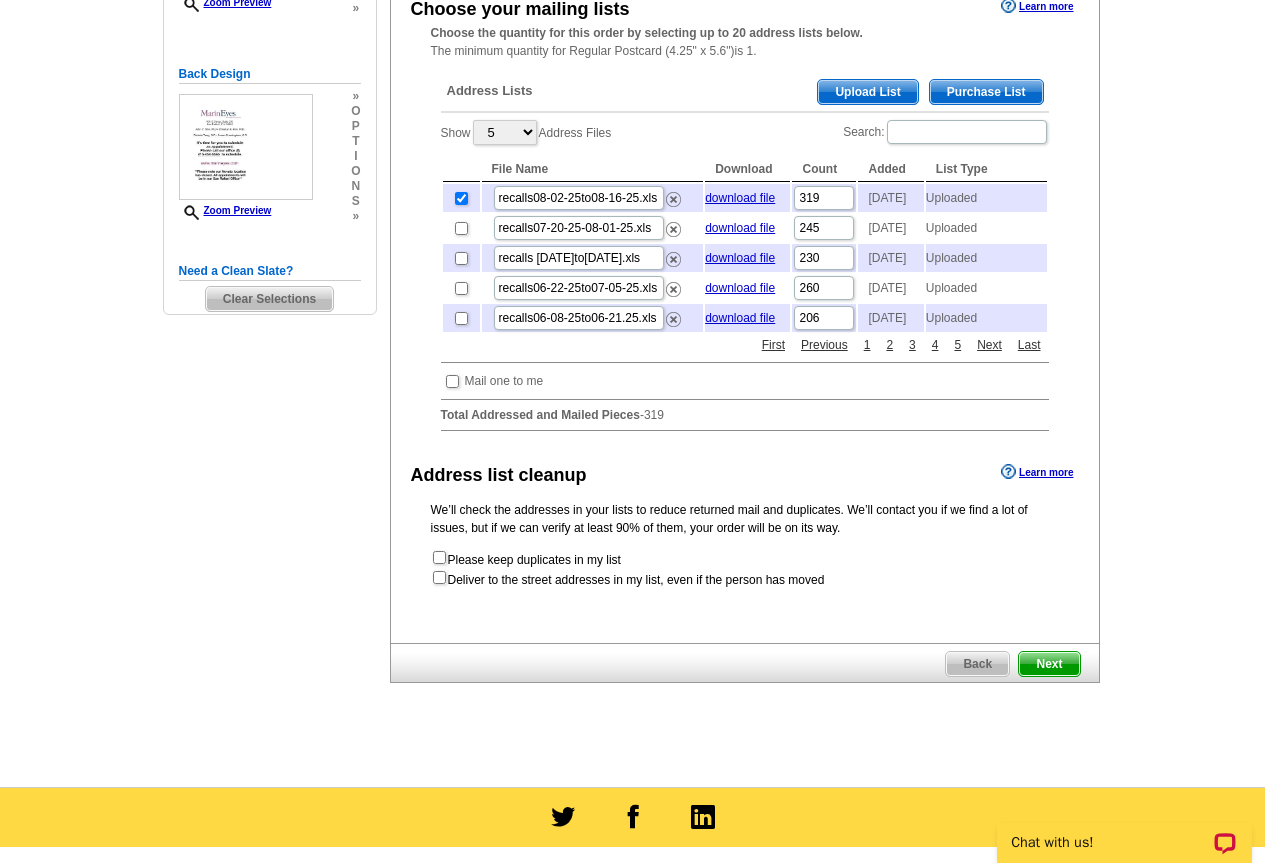 click on "Please keep duplicates in my list
Deliver to the street addresses in my list, even if the person has moved" at bounding box center [745, 569] 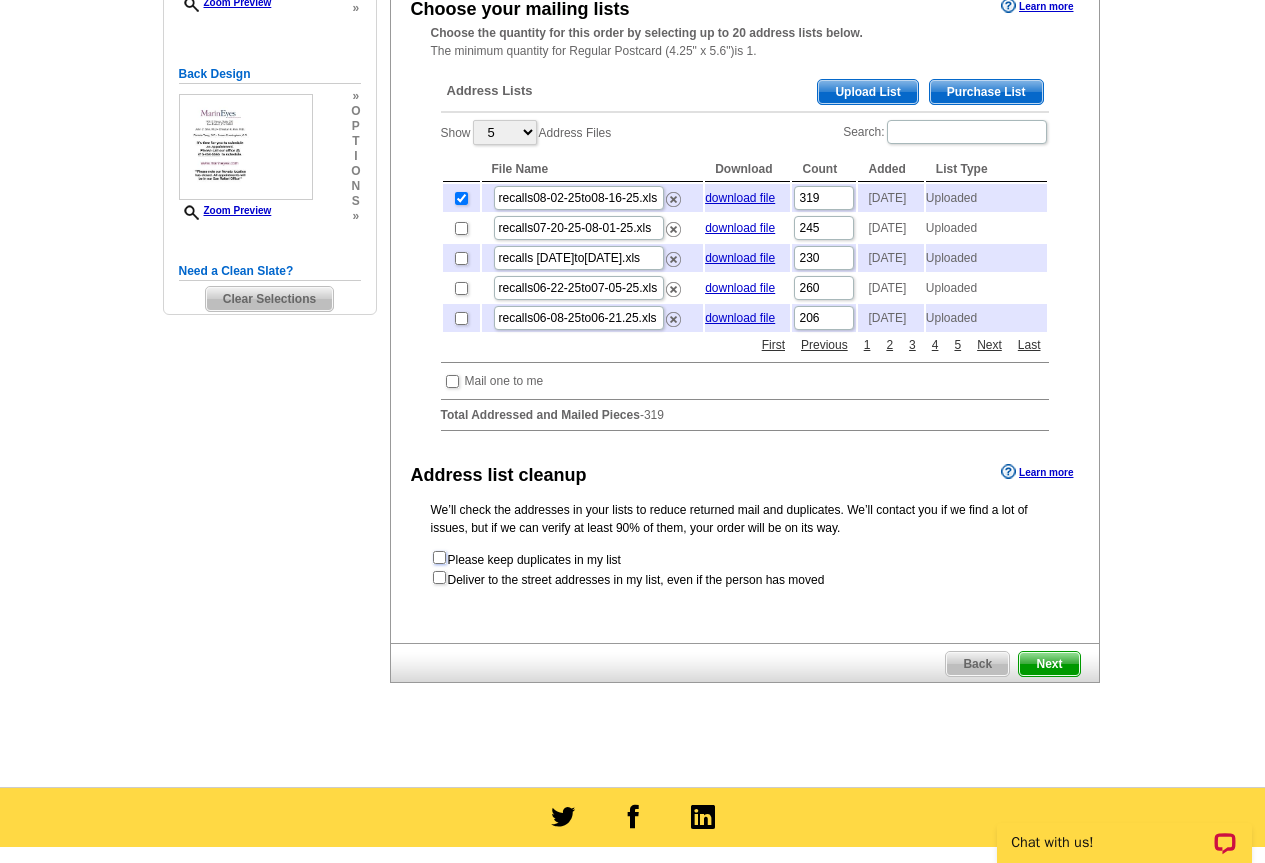 click at bounding box center [439, 557] 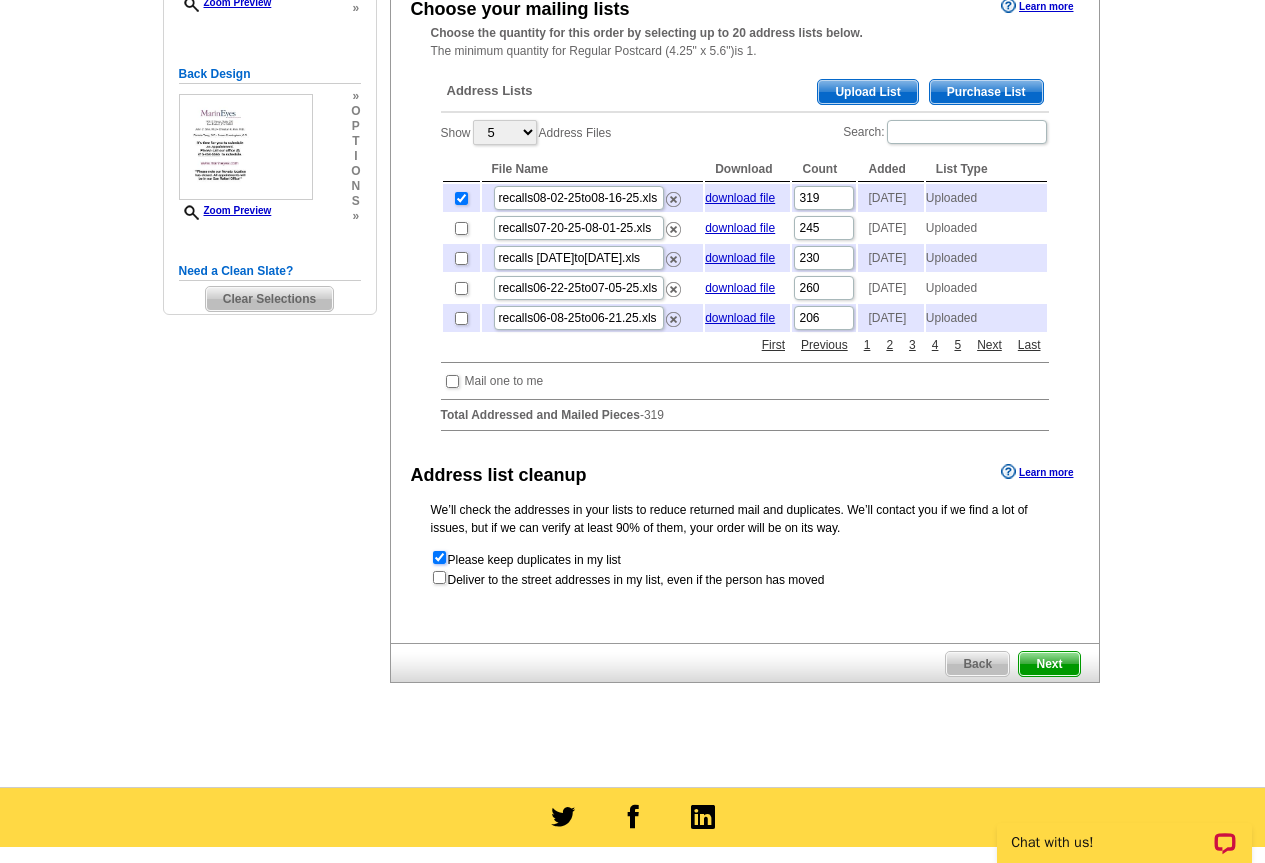 scroll, scrollTop: 0, scrollLeft: 0, axis: both 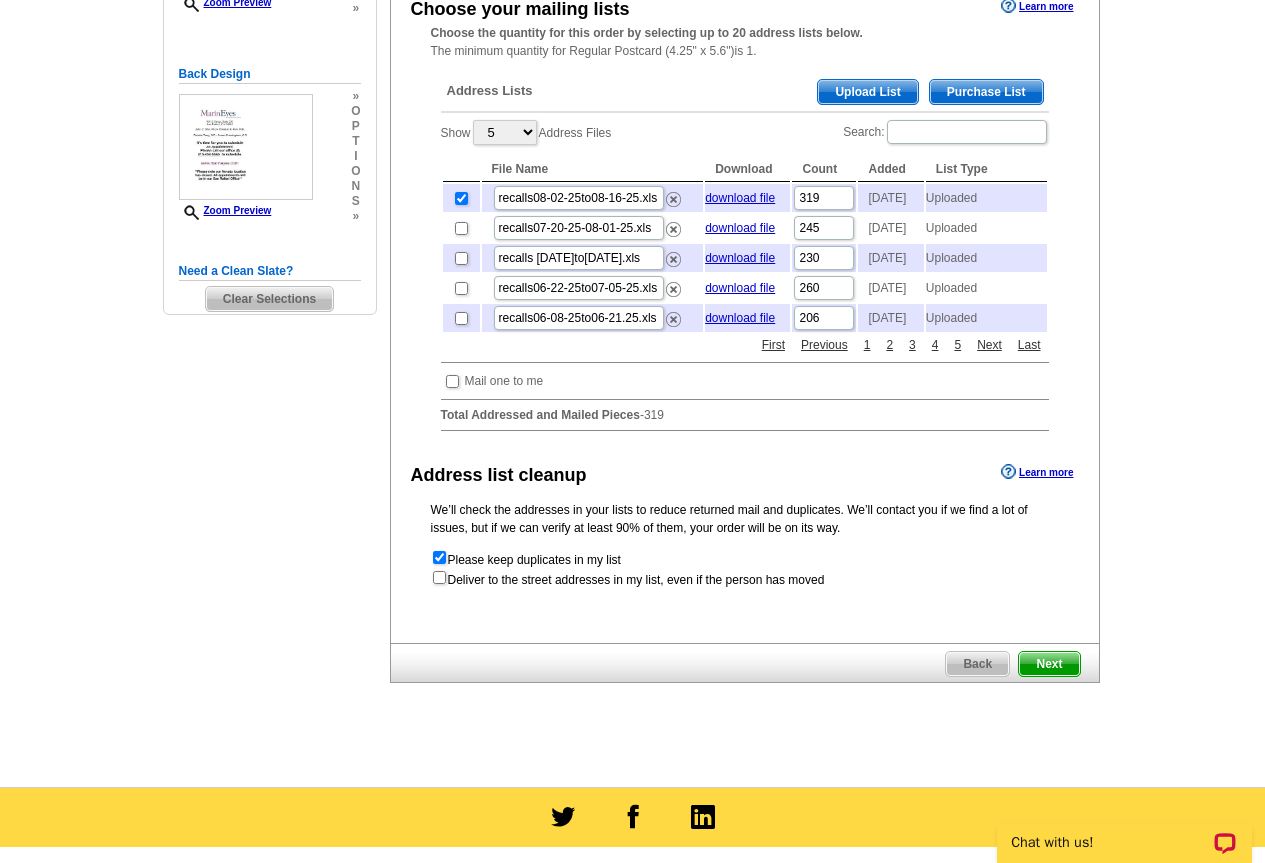 click on "Next" at bounding box center [1049, 664] 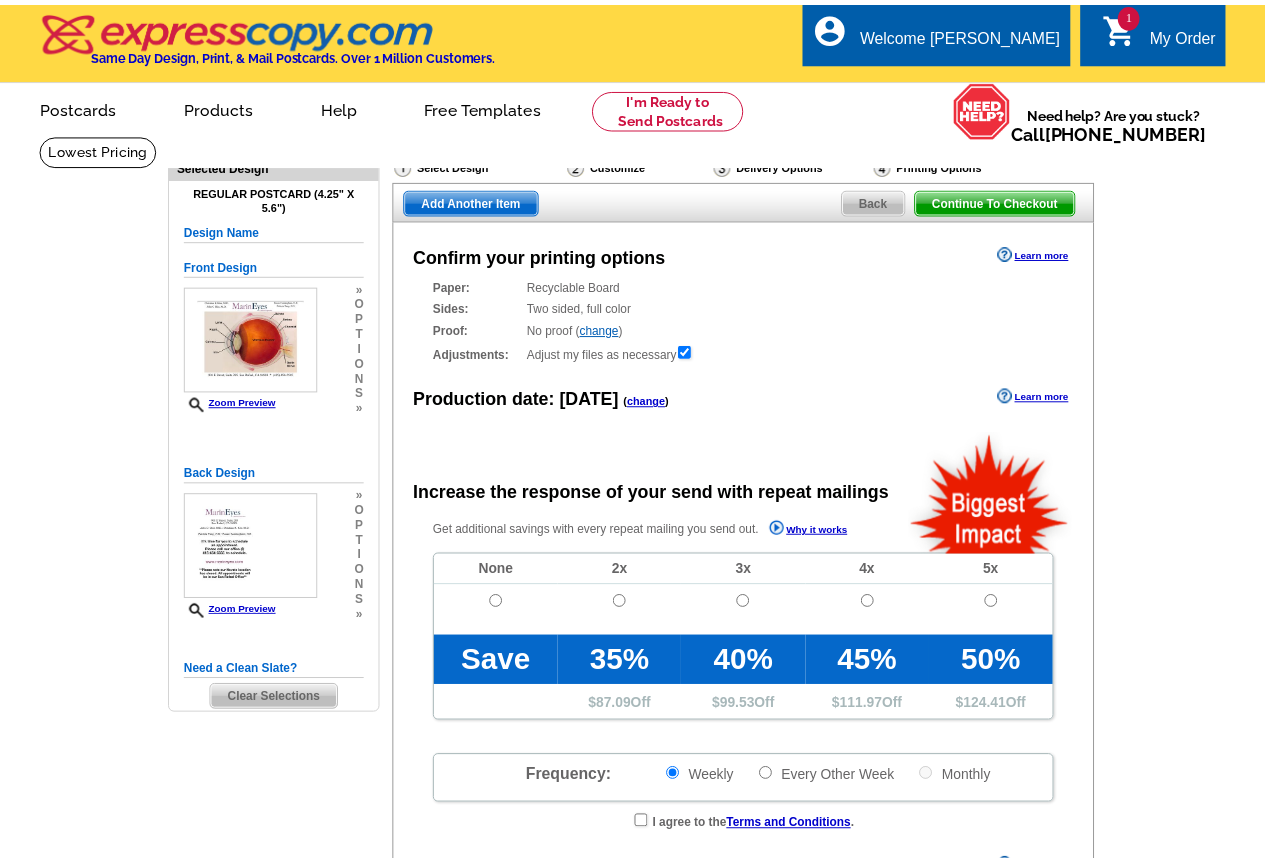 scroll, scrollTop: 0, scrollLeft: 0, axis: both 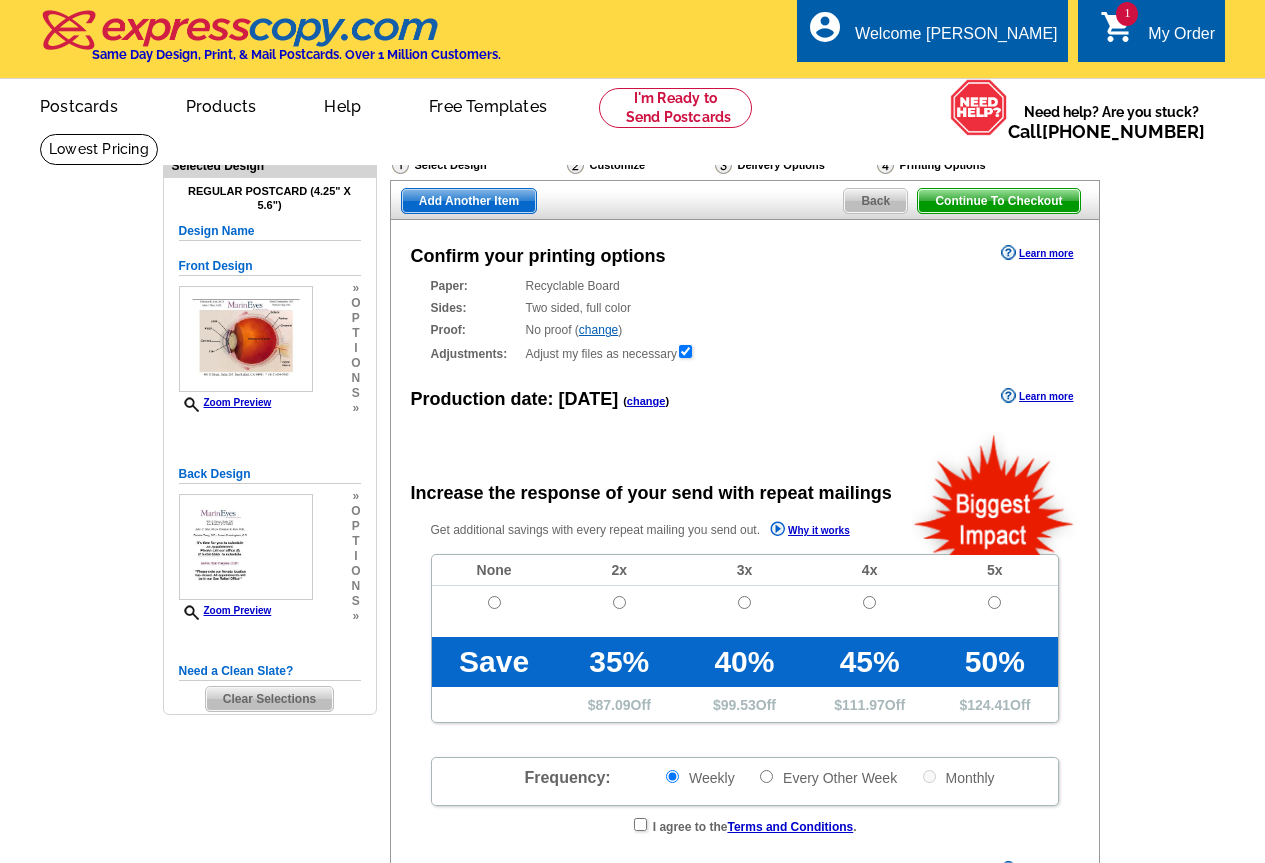 radio on "false" 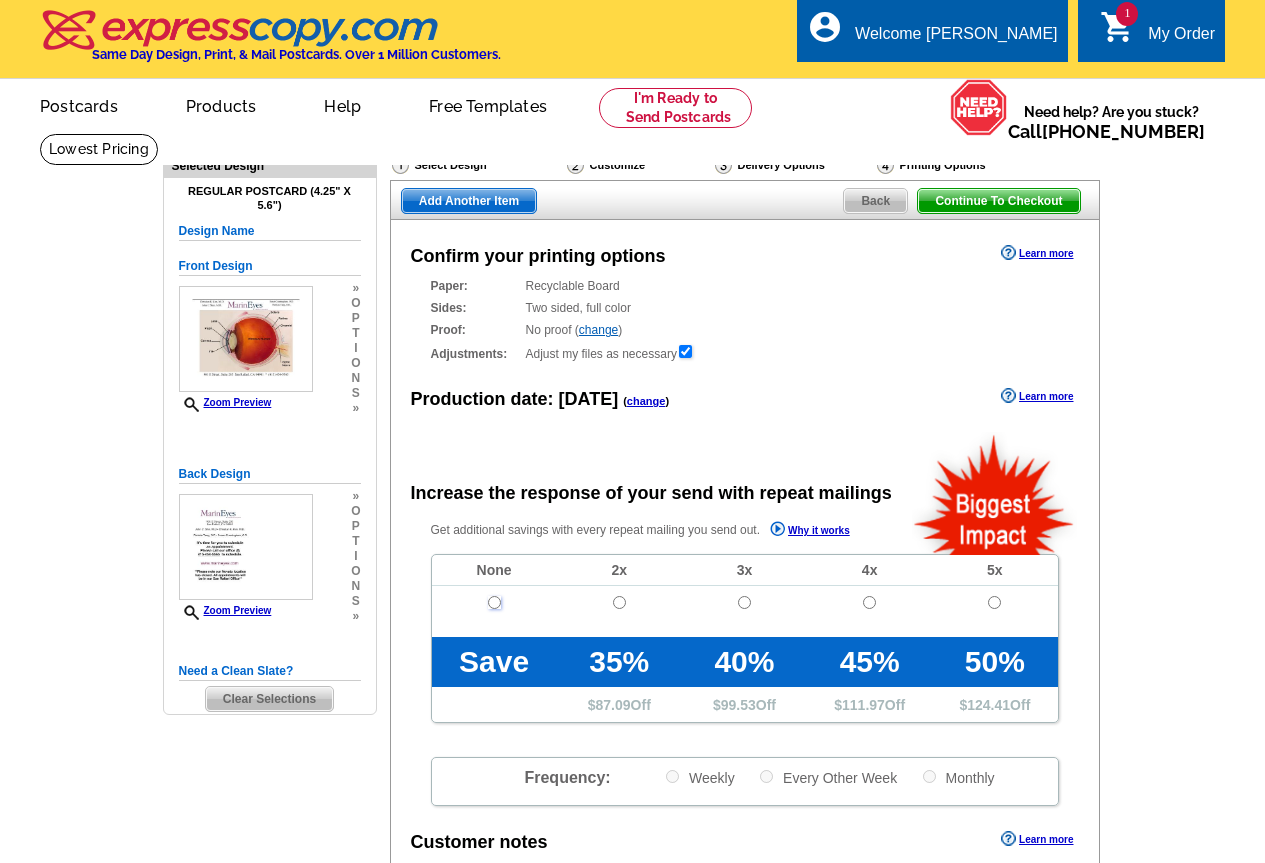 click at bounding box center (494, 602) 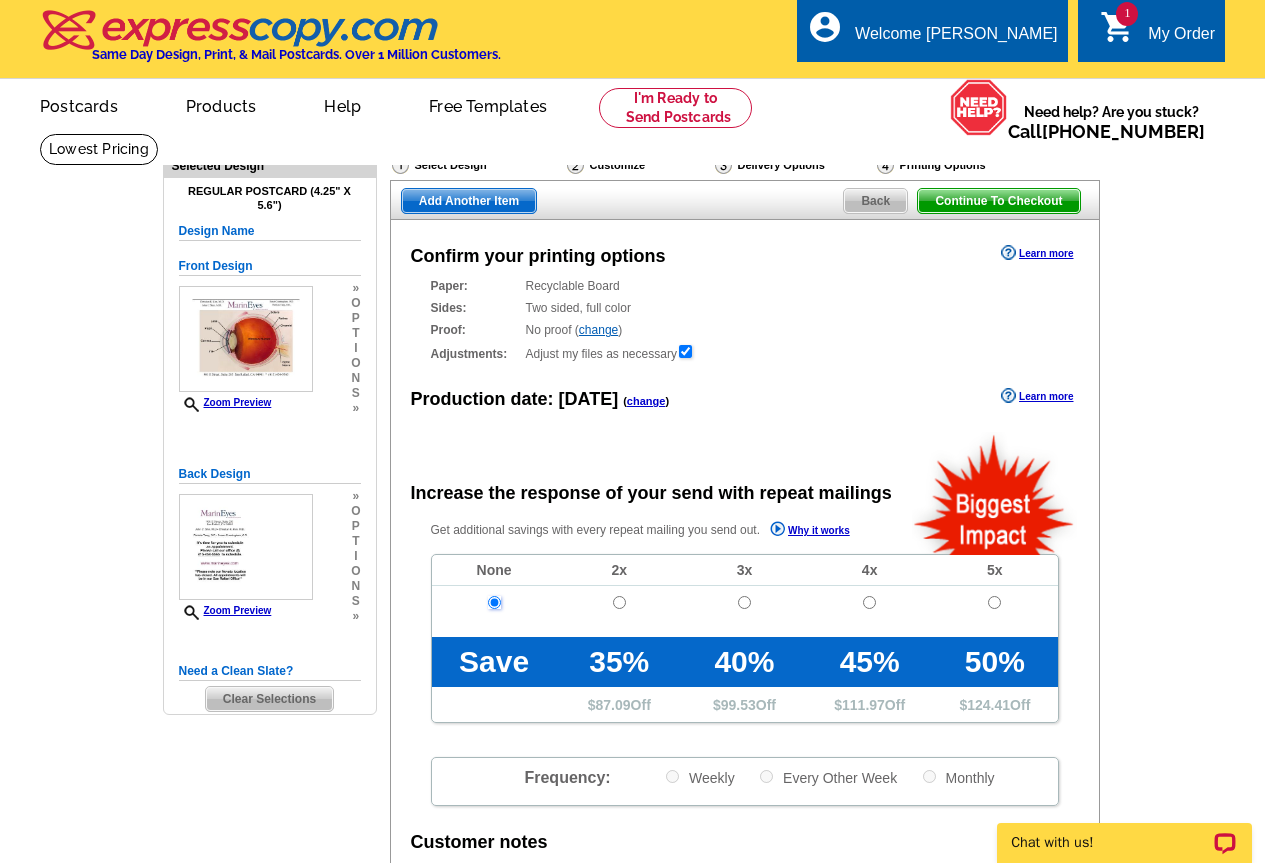 scroll, scrollTop: 0, scrollLeft: 0, axis: both 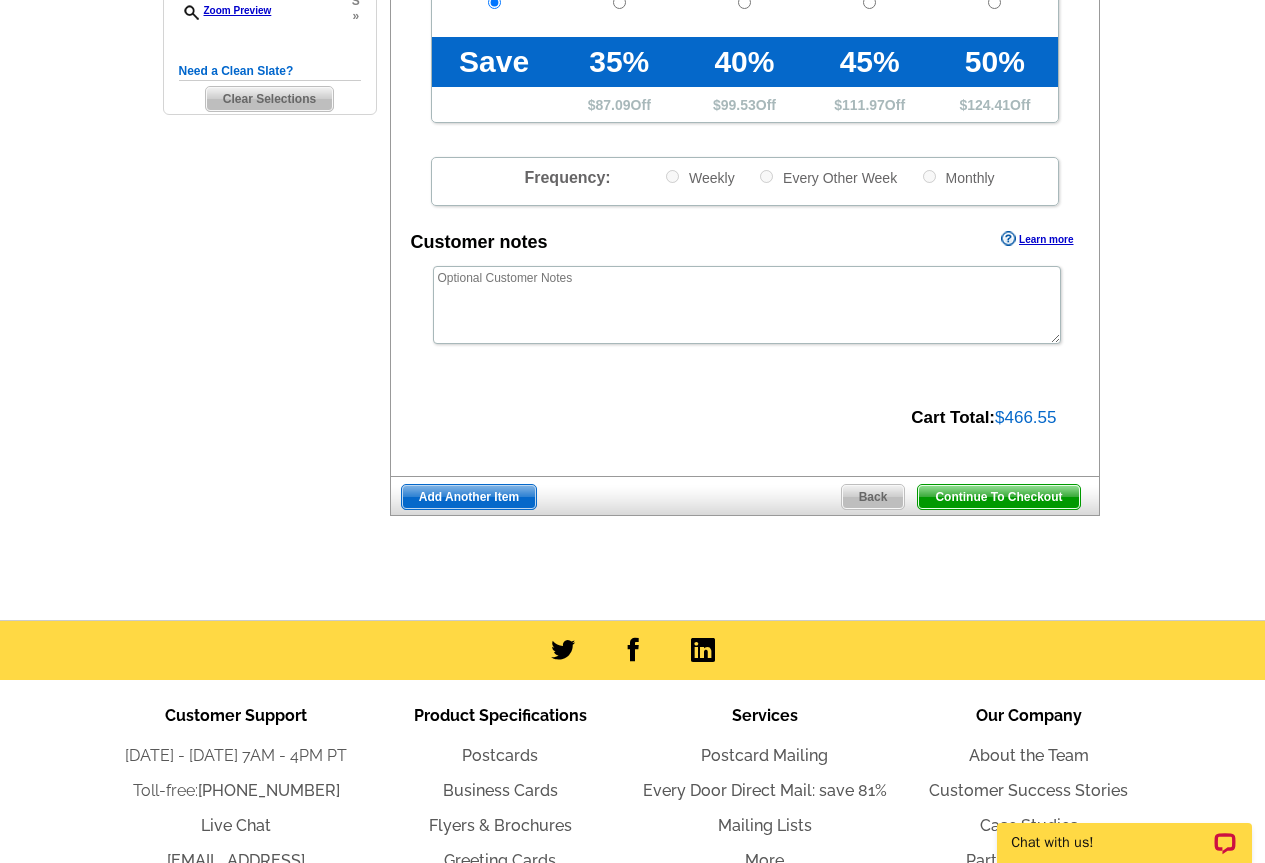 click on "Continue To Checkout" at bounding box center (998, 497) 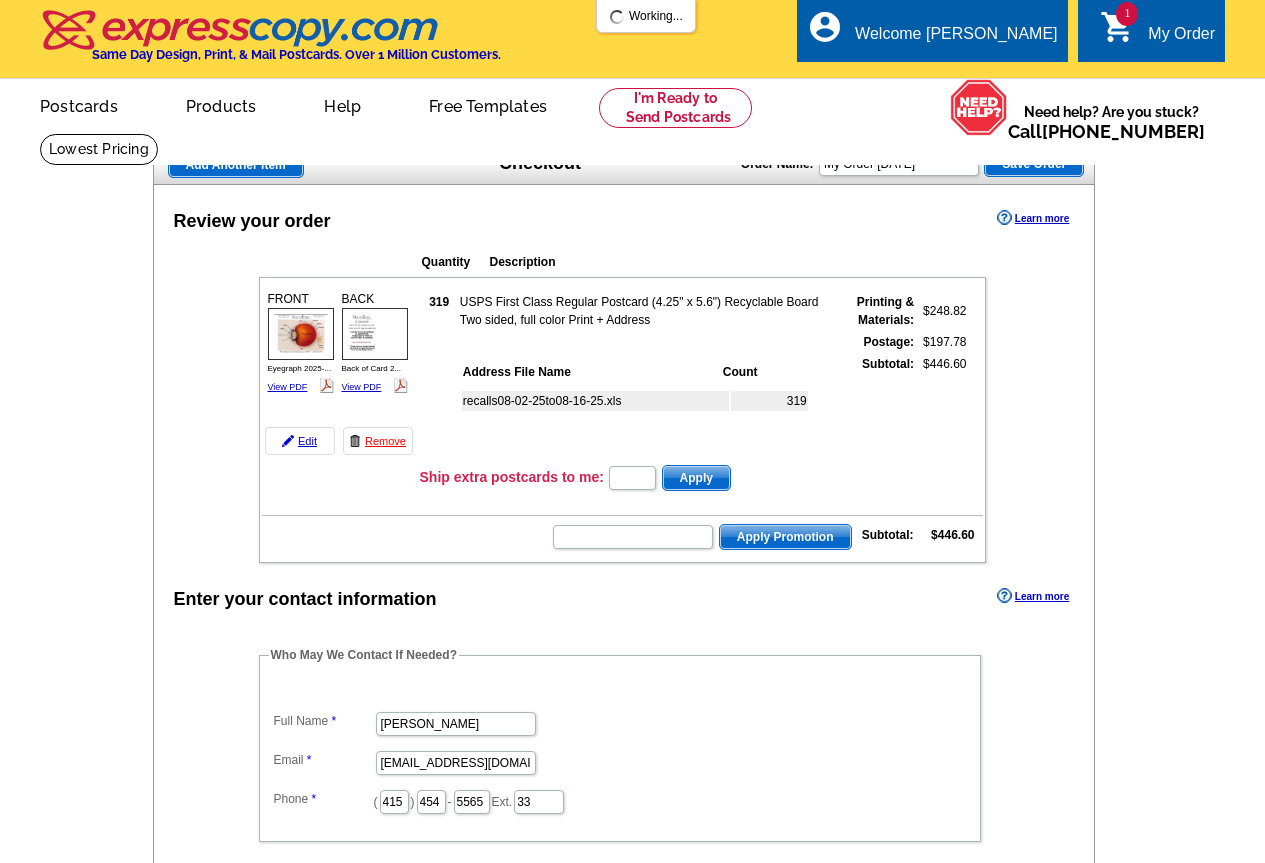 scroll, scrollTop: 0, scrollLeft: 0, axis: both 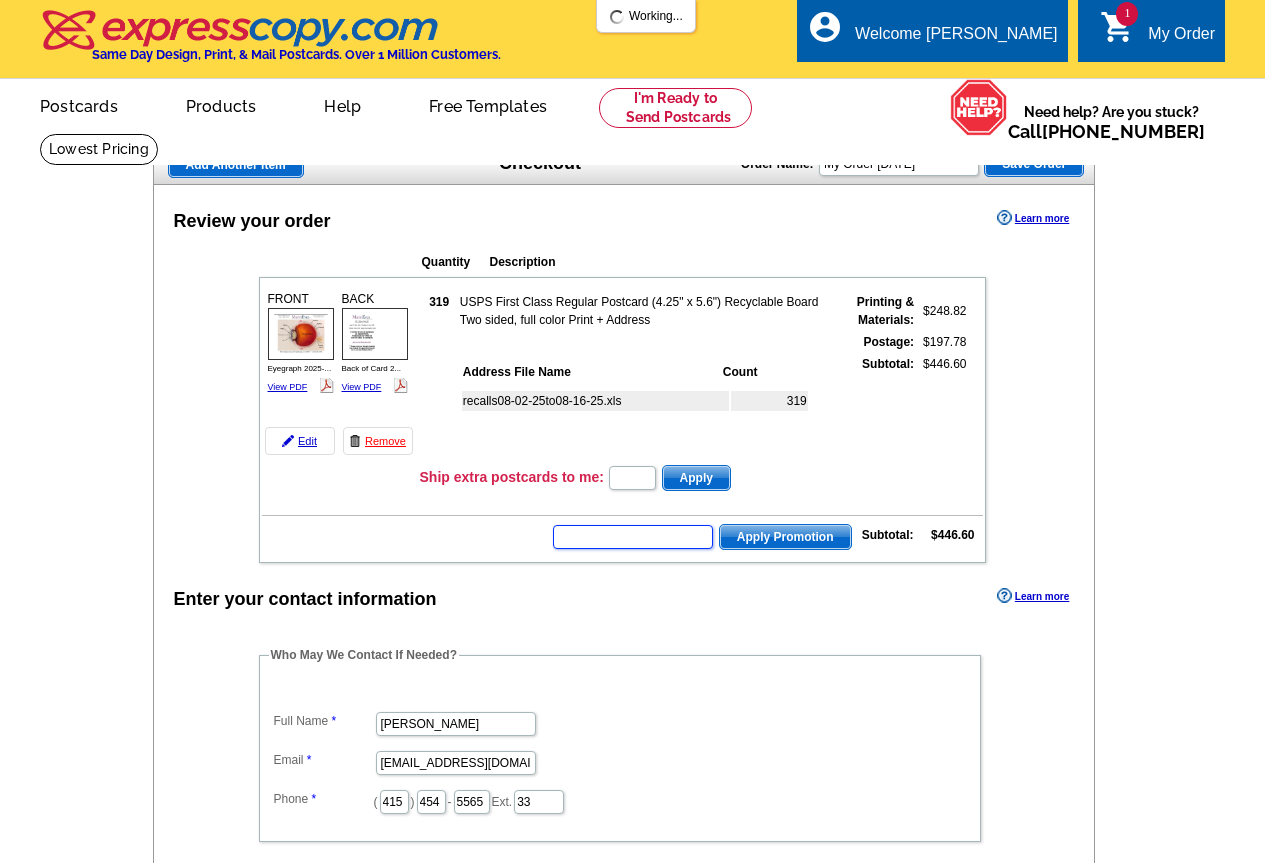 click at bounding box center [633, 537] 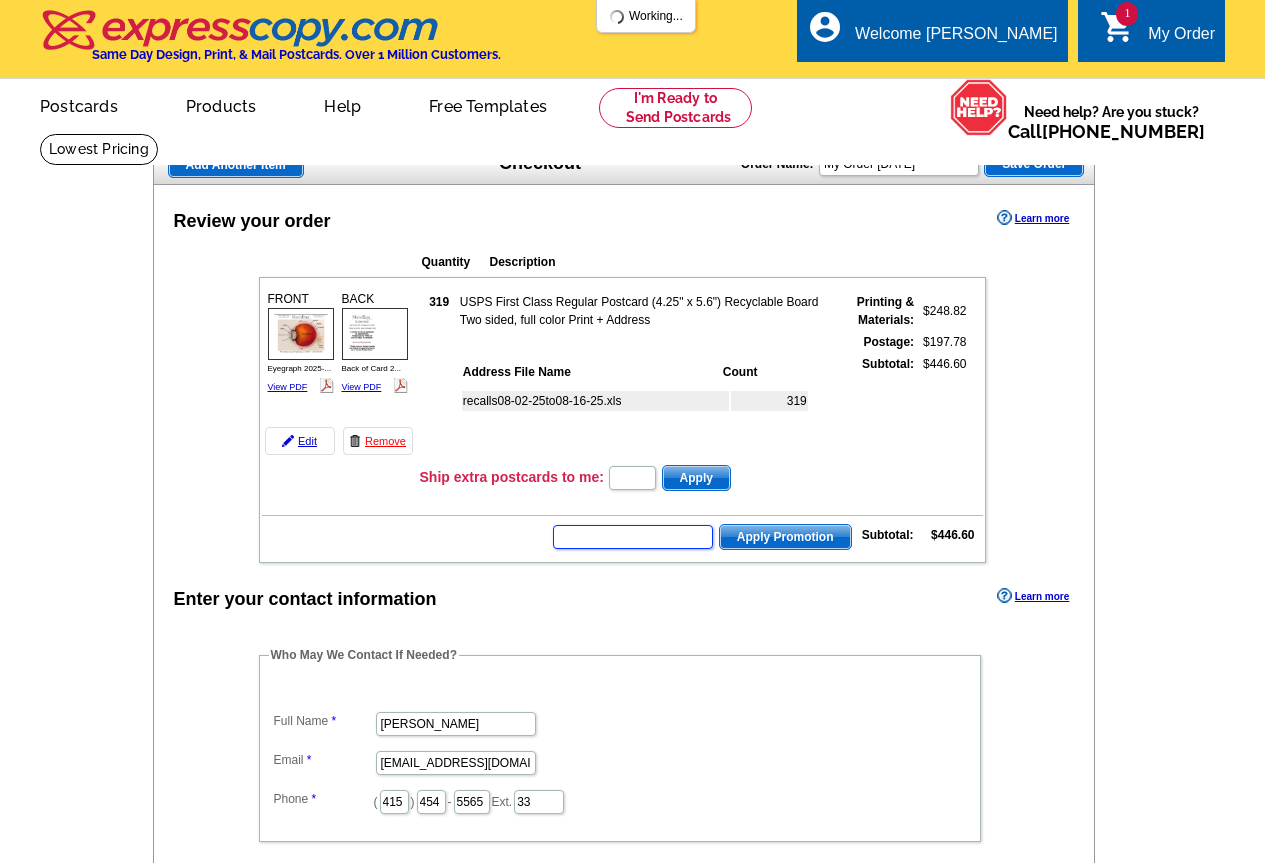 click at bounding box center (633, 537) 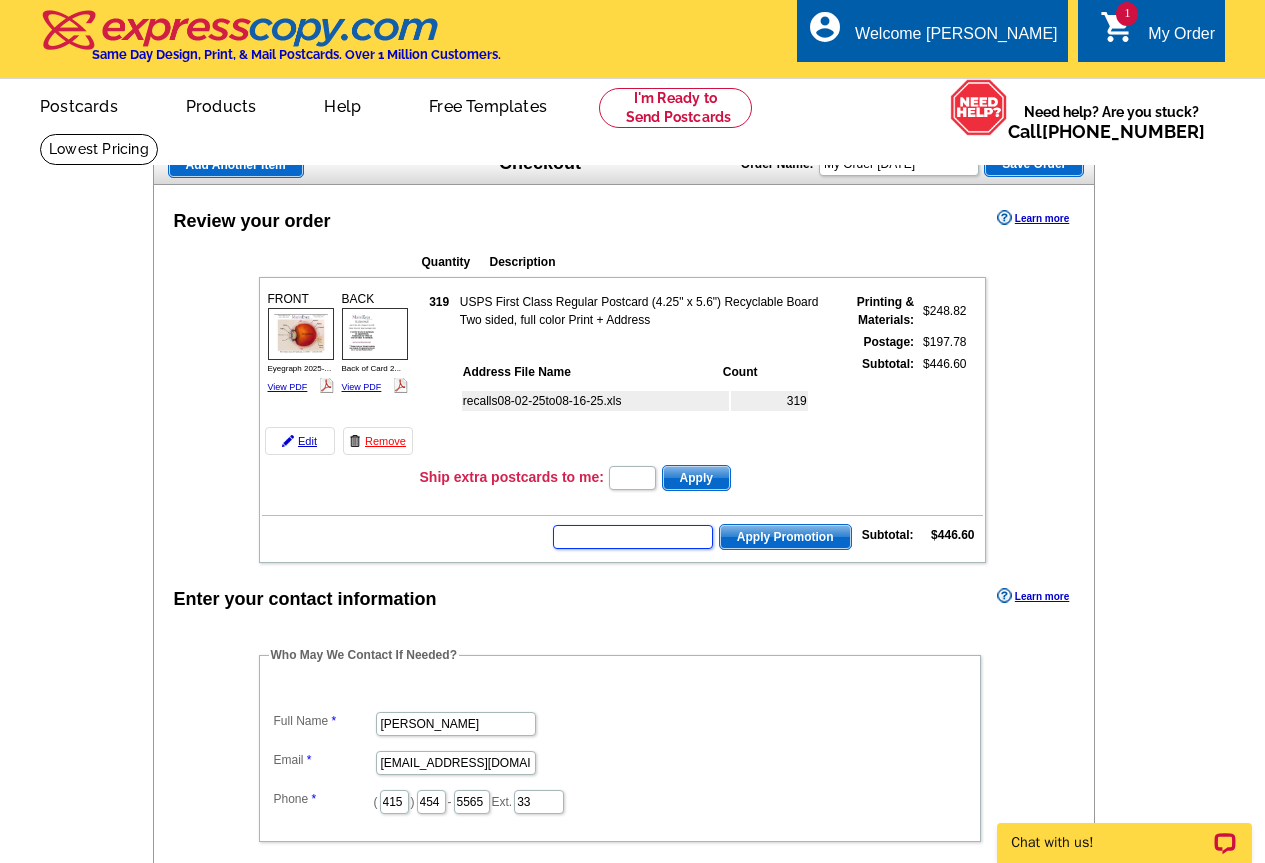 scroll, scrollTop: 0, scrollLeft: 0, axis: both 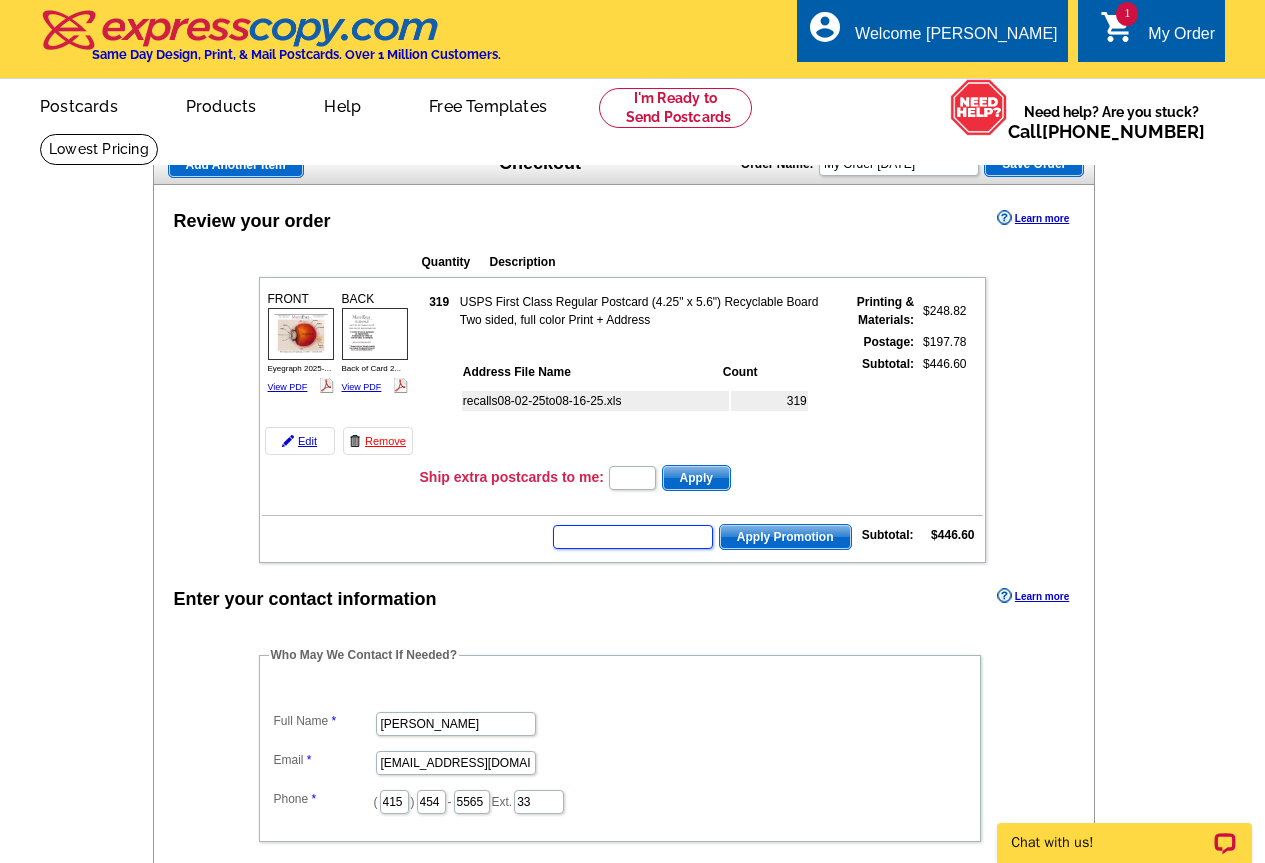 type on "g" 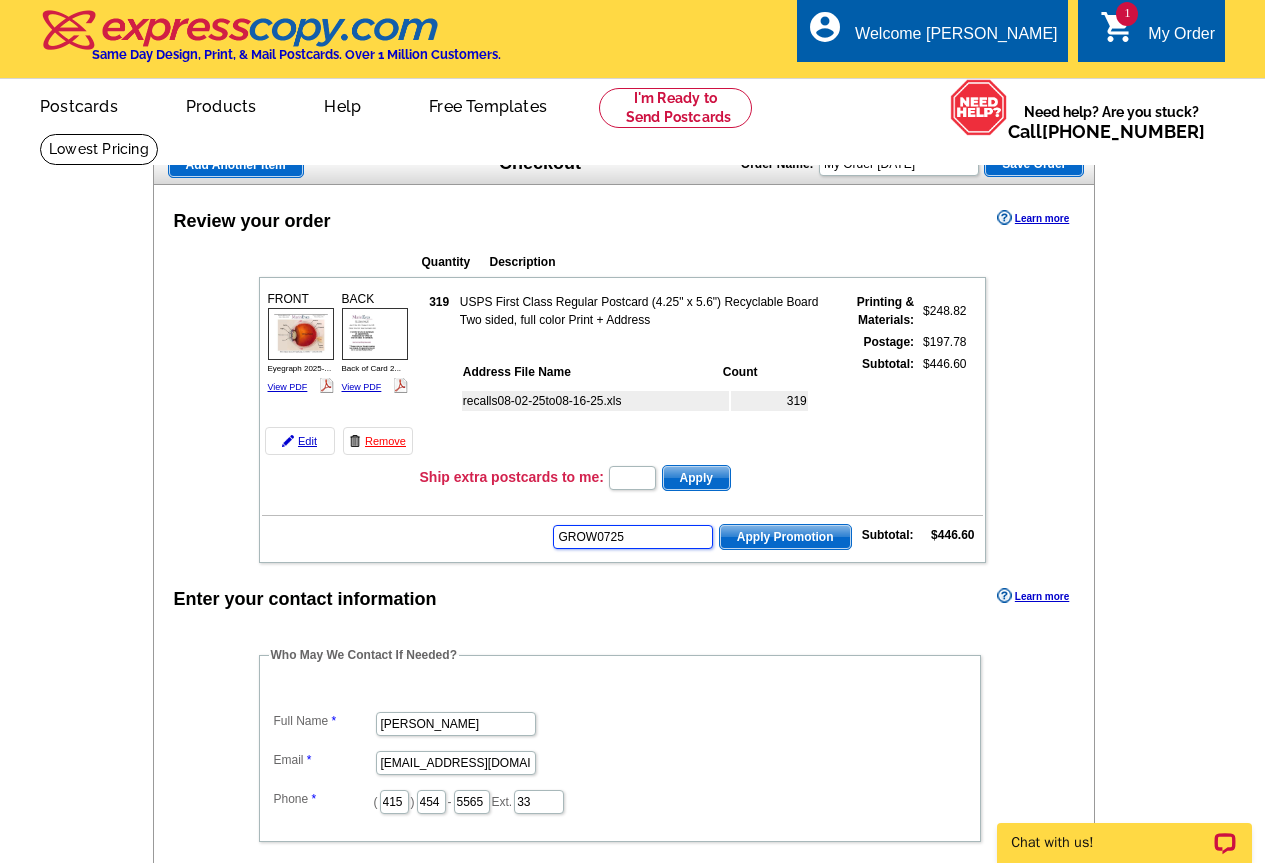 type on "GROW0725" 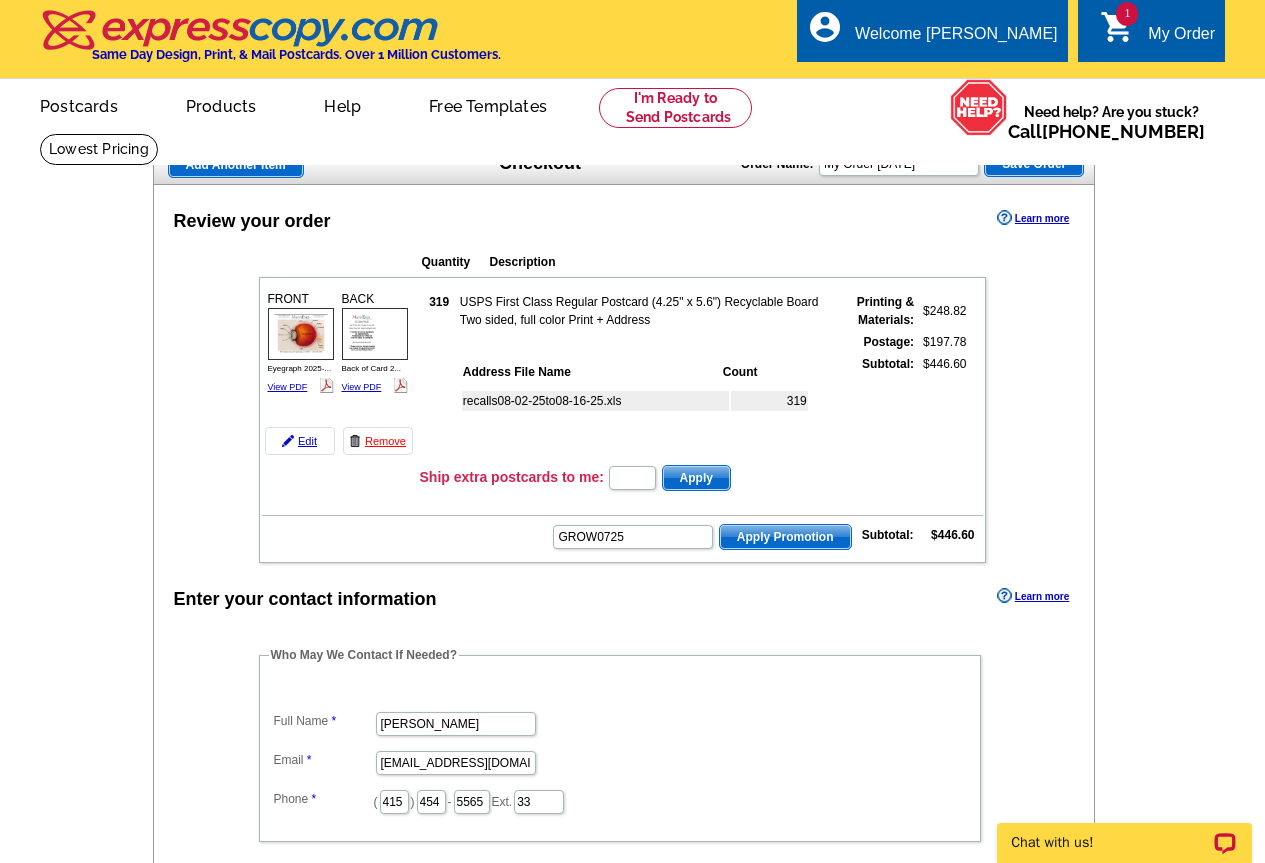 click on "Apply Promotion" at bounding box center [785, 537] 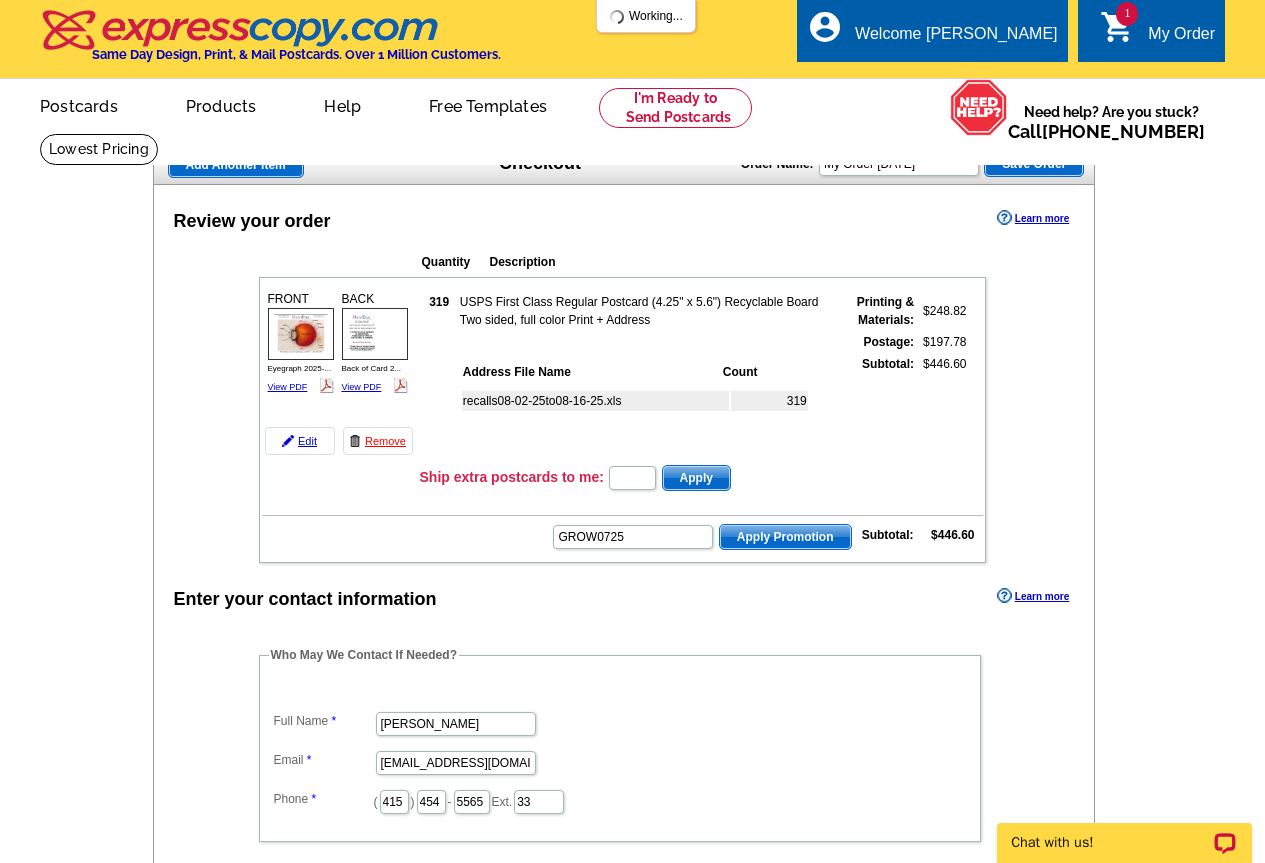 scroll, scrollTop: 0, scrollLeft: 0, axis: both 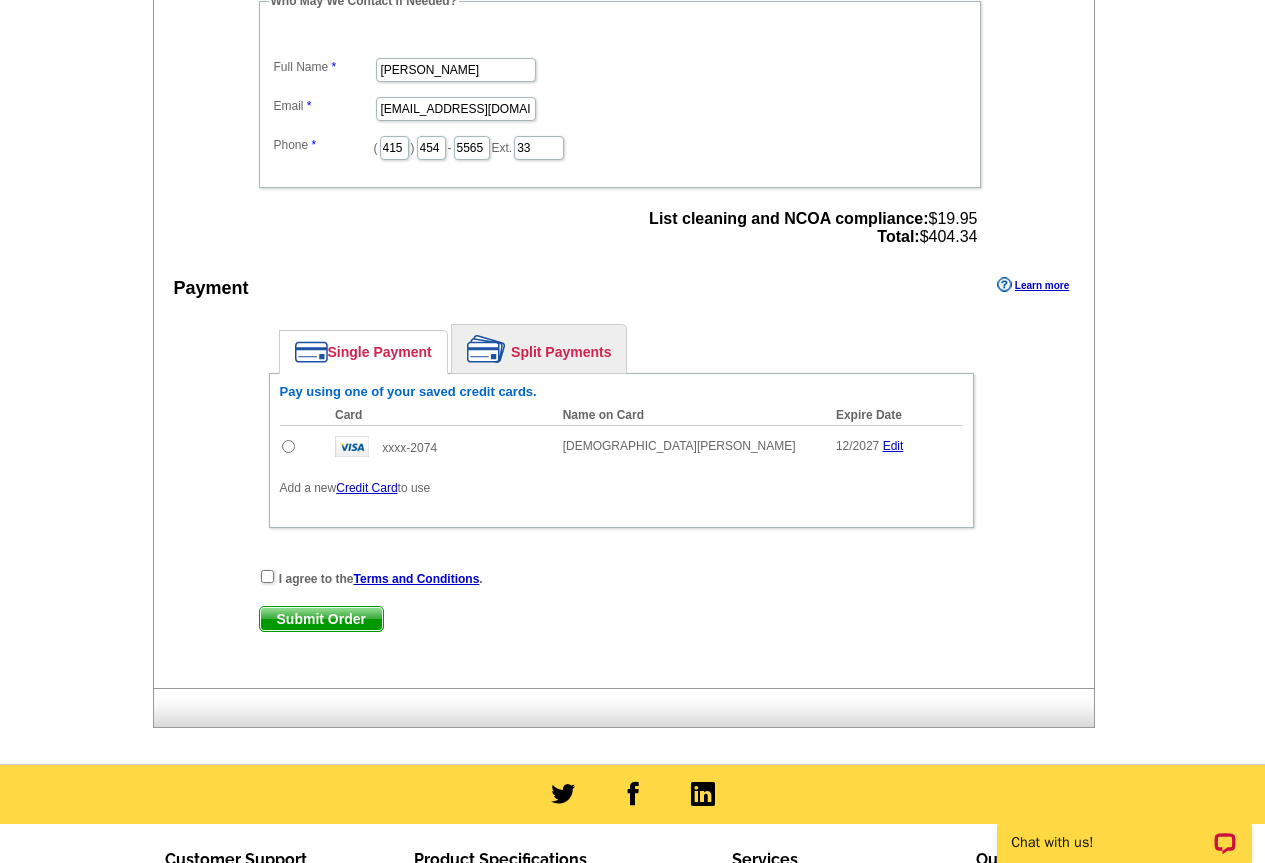 click at bounding box center (288, 446) 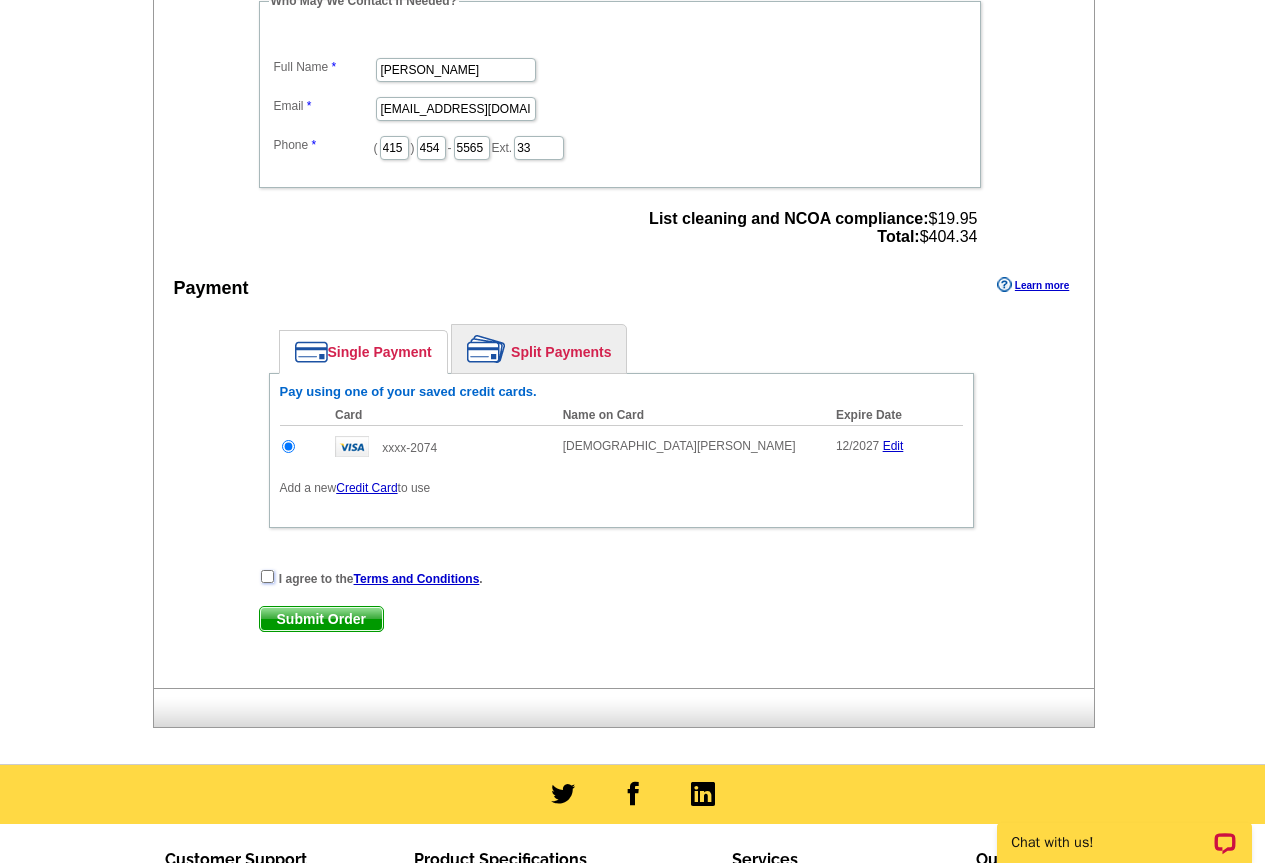 click at bounding box center (267, 576) 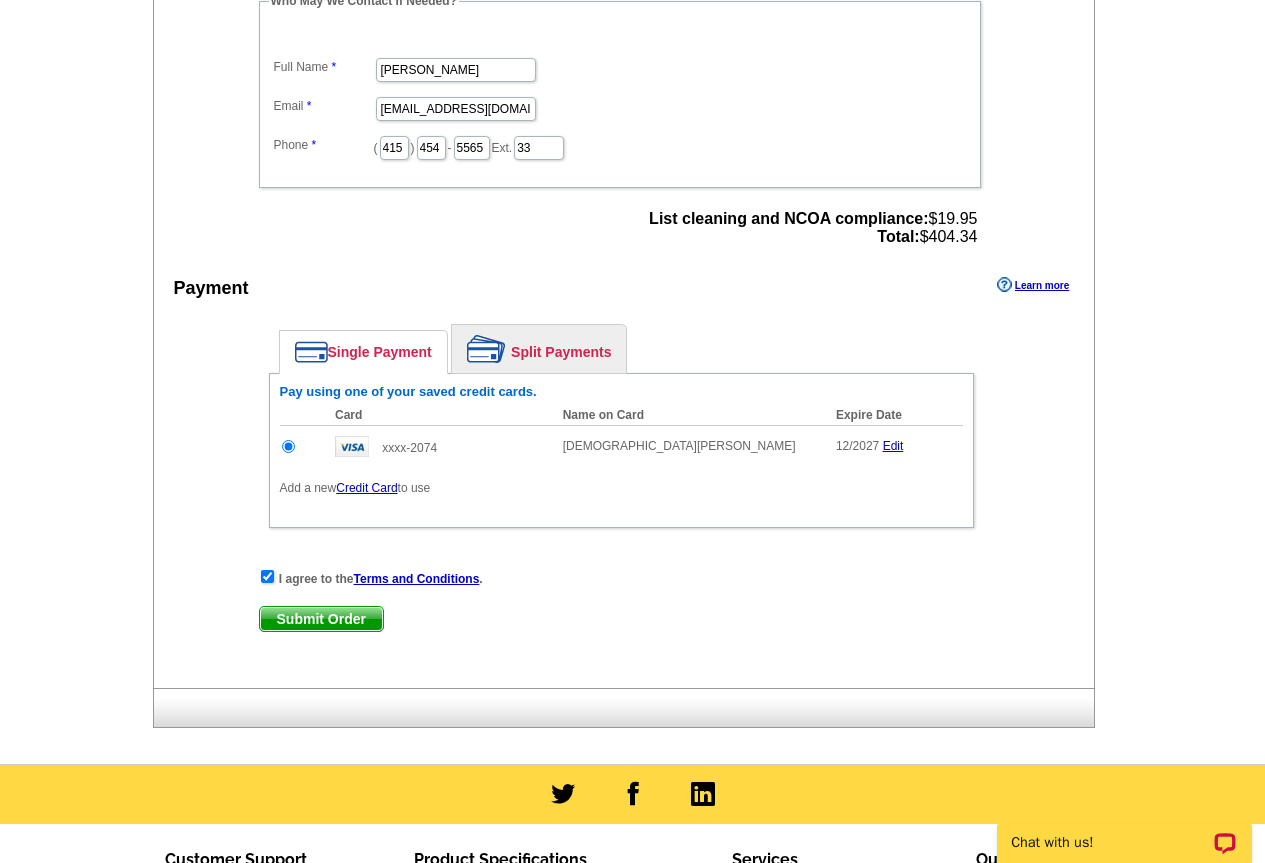 click on "Submit Order" at bounding box center (321, 619) 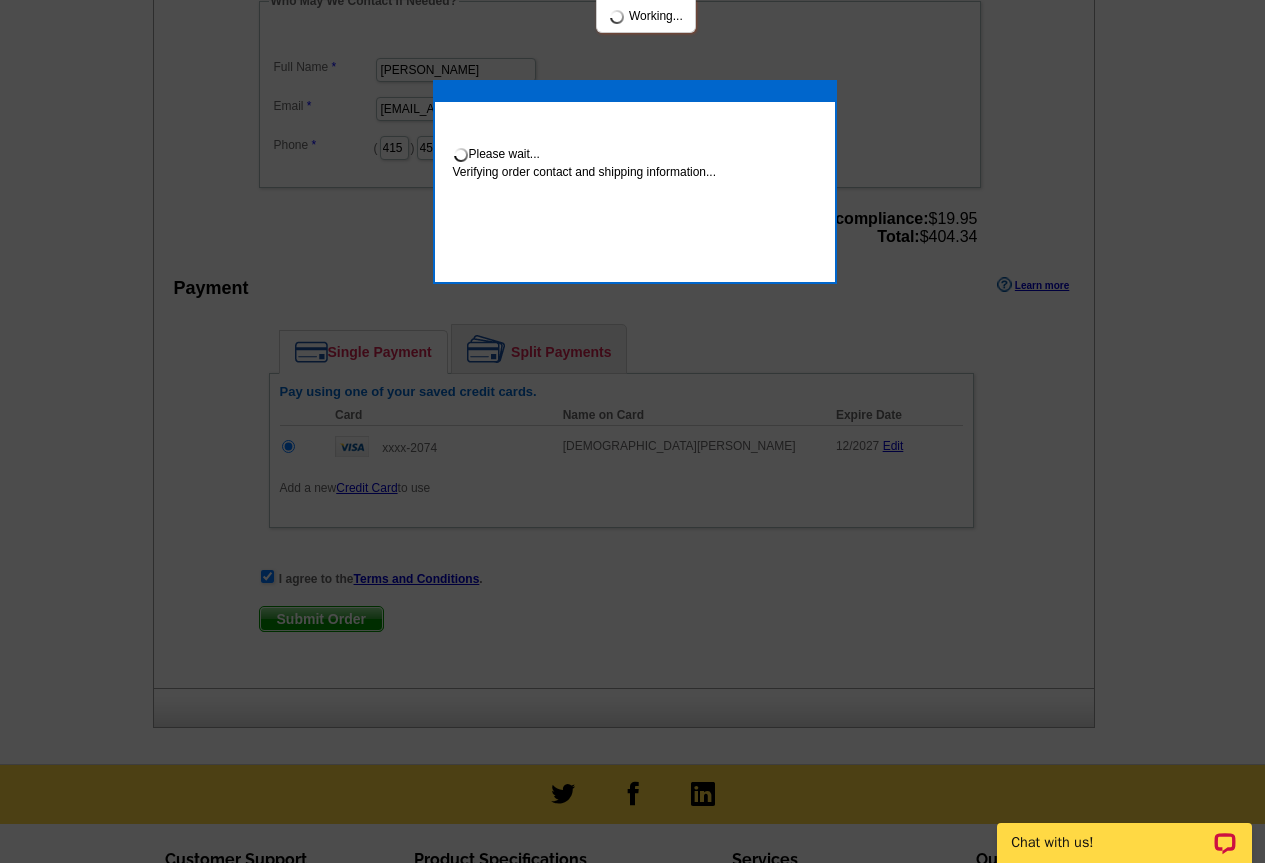 scroll, scrollTop: 692, scrollLeft: 0, axis: vertical 